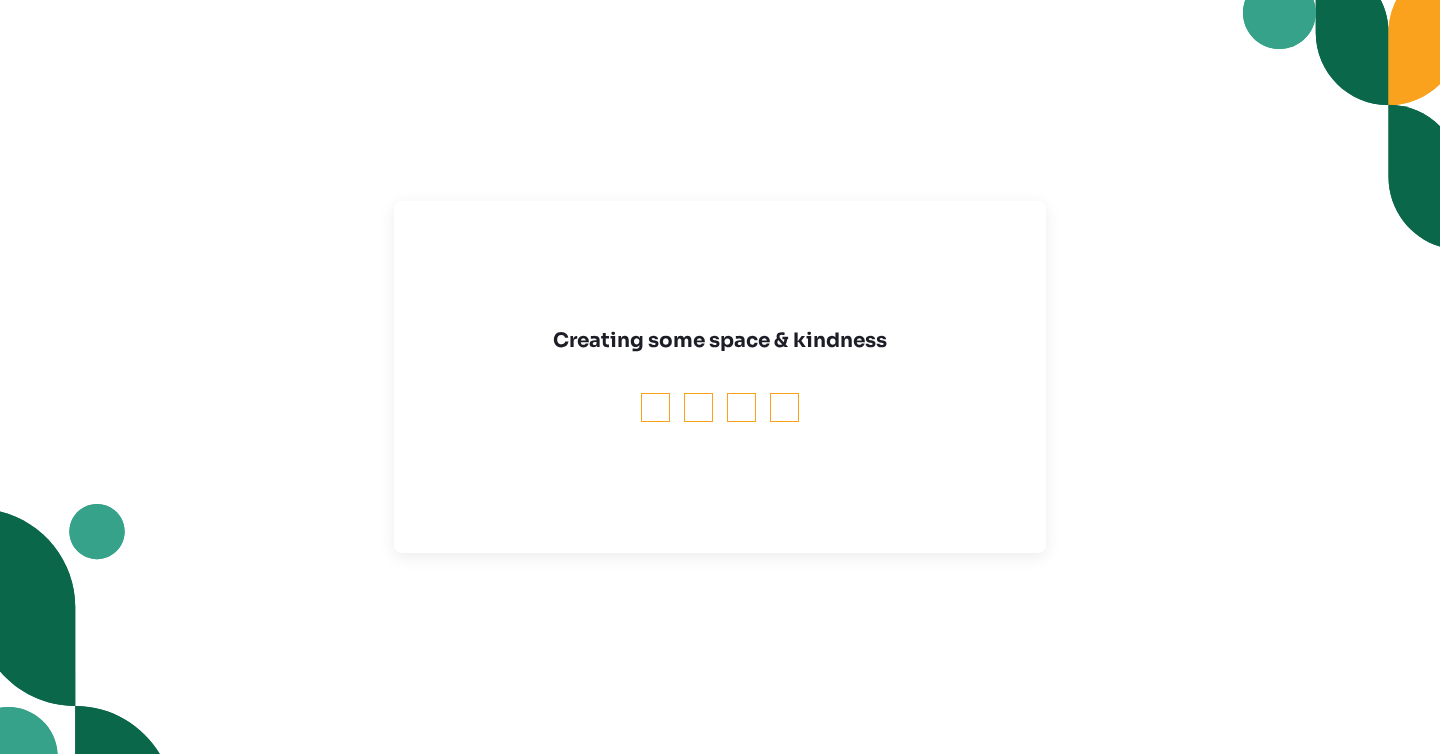 scroll, scrollTop: 0, scrollLeft: 0, axis: both 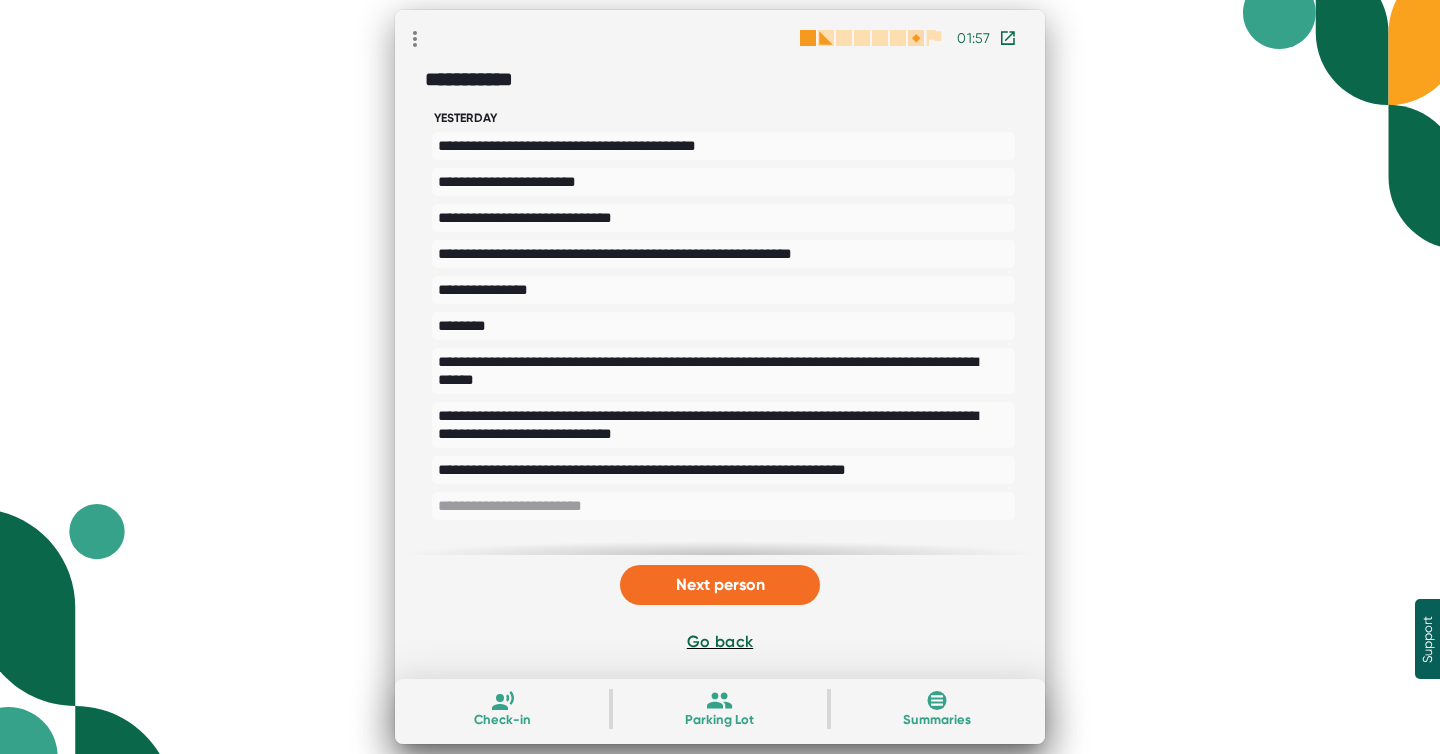click on "Check-in" at bounding box center (502, 720) 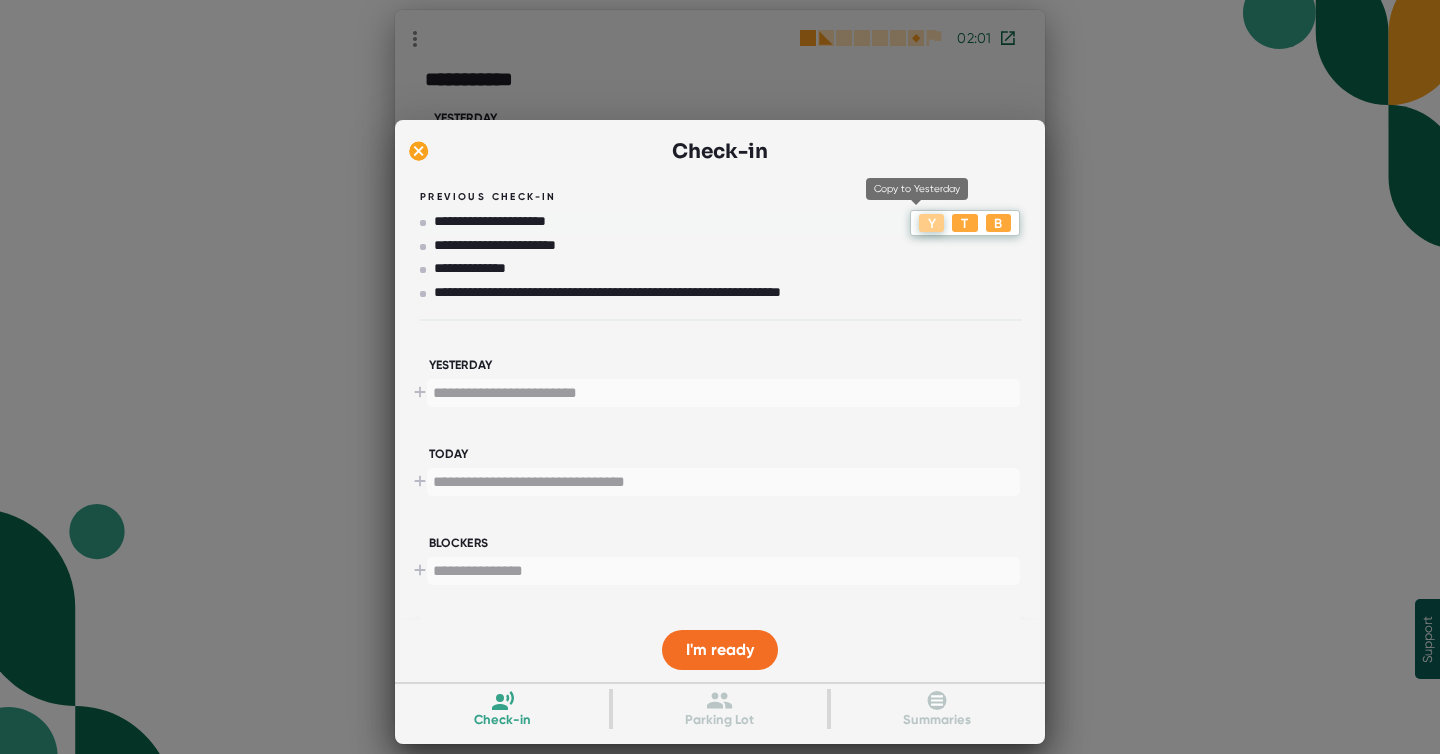 click on "Y" at bounding box center [931, 223] 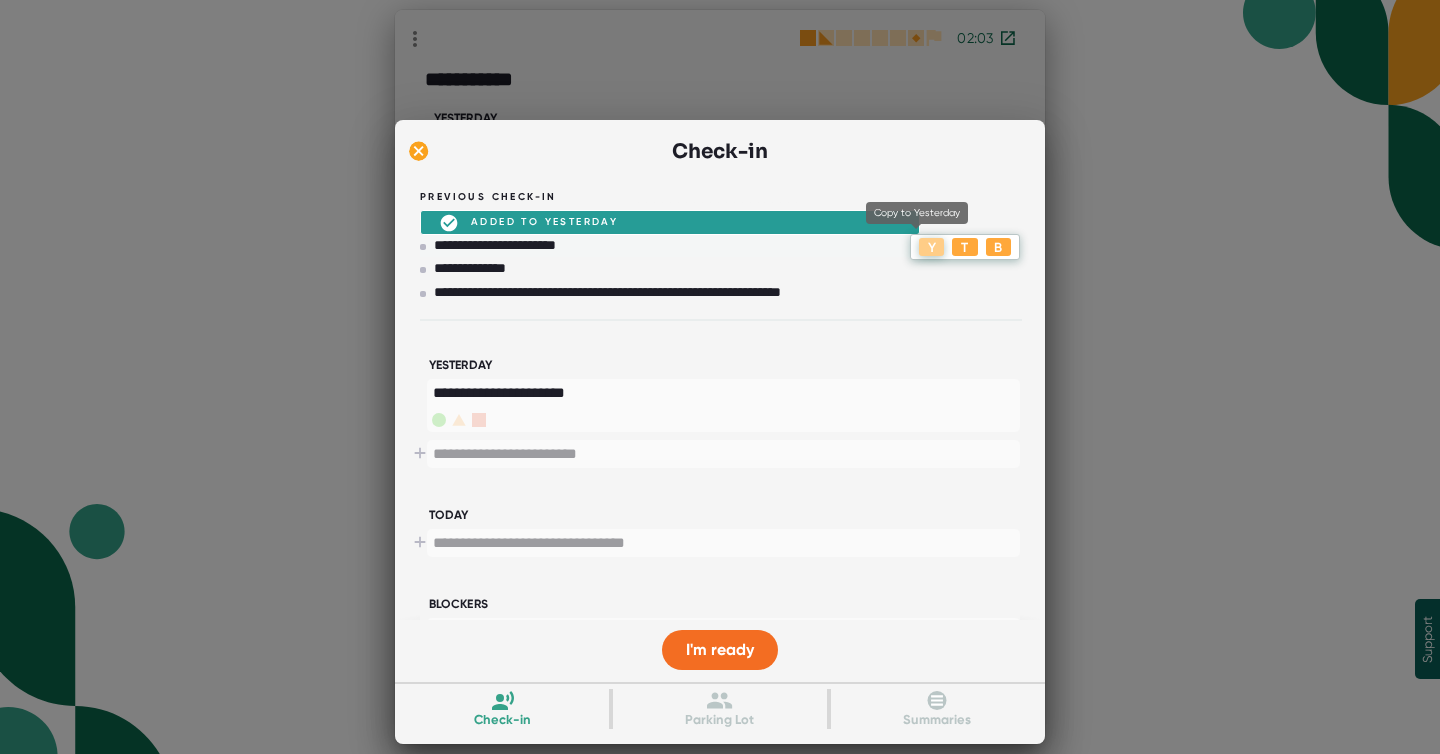 click on "Y" at bounding box center (931, 247) 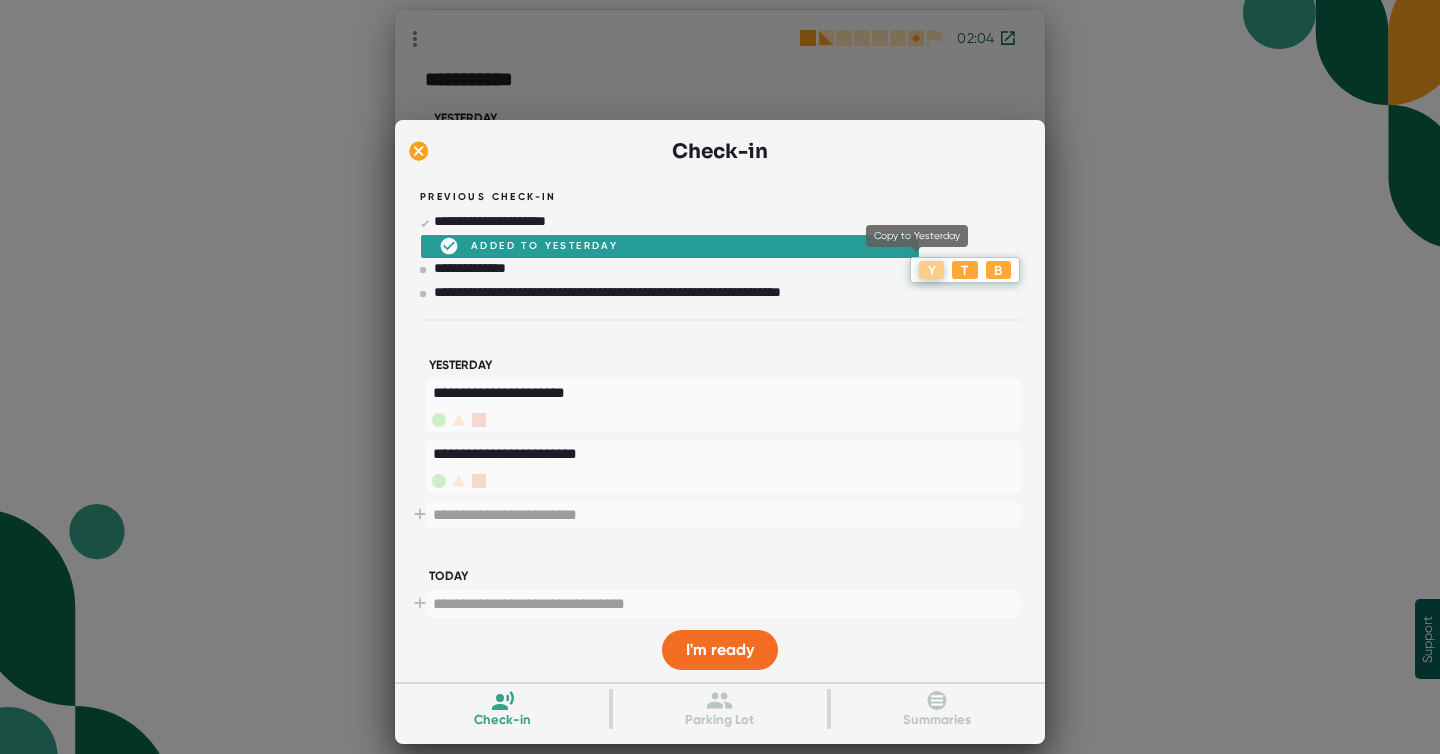 click on "Y" at bounding box center (931, 270) 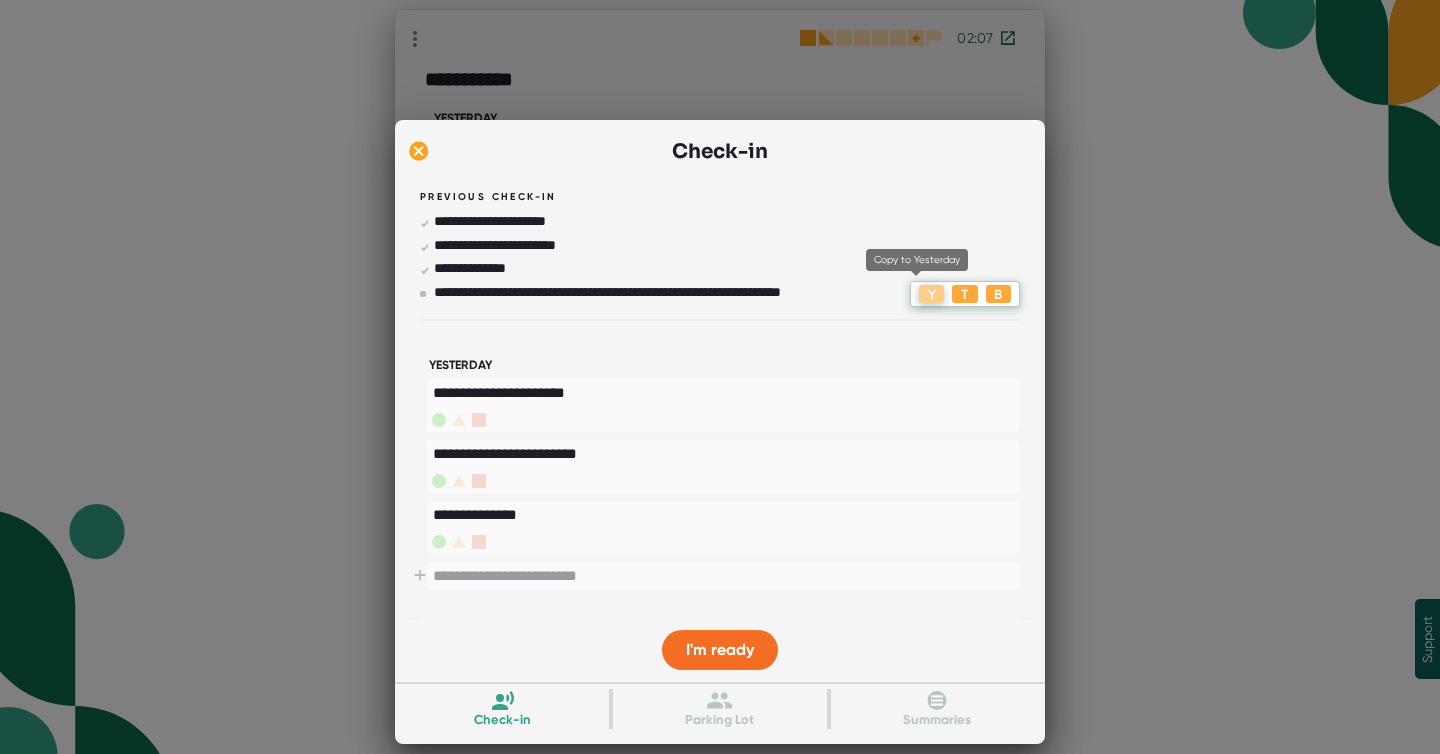 click on "Y" at bounding box center [931, 294] 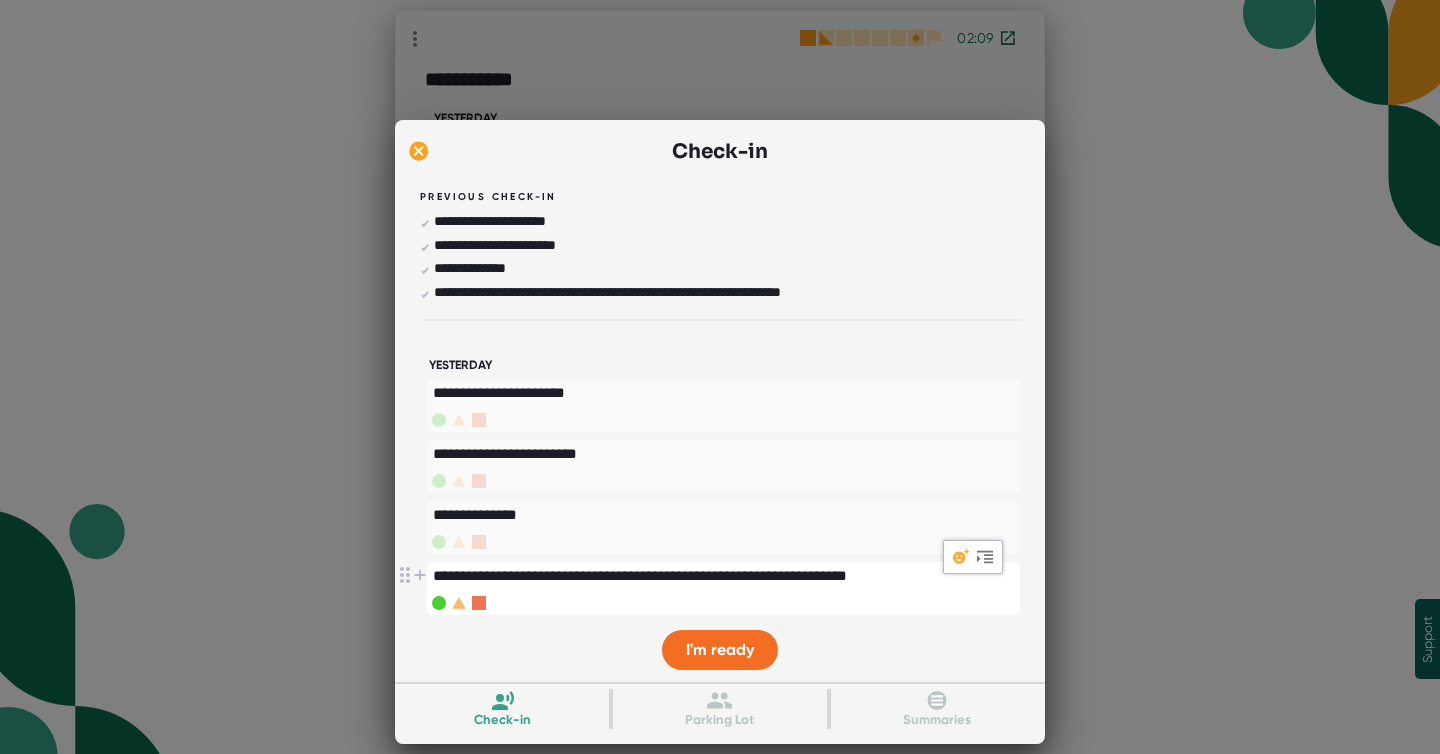 click on "**********" at bounding box center [716, 576] 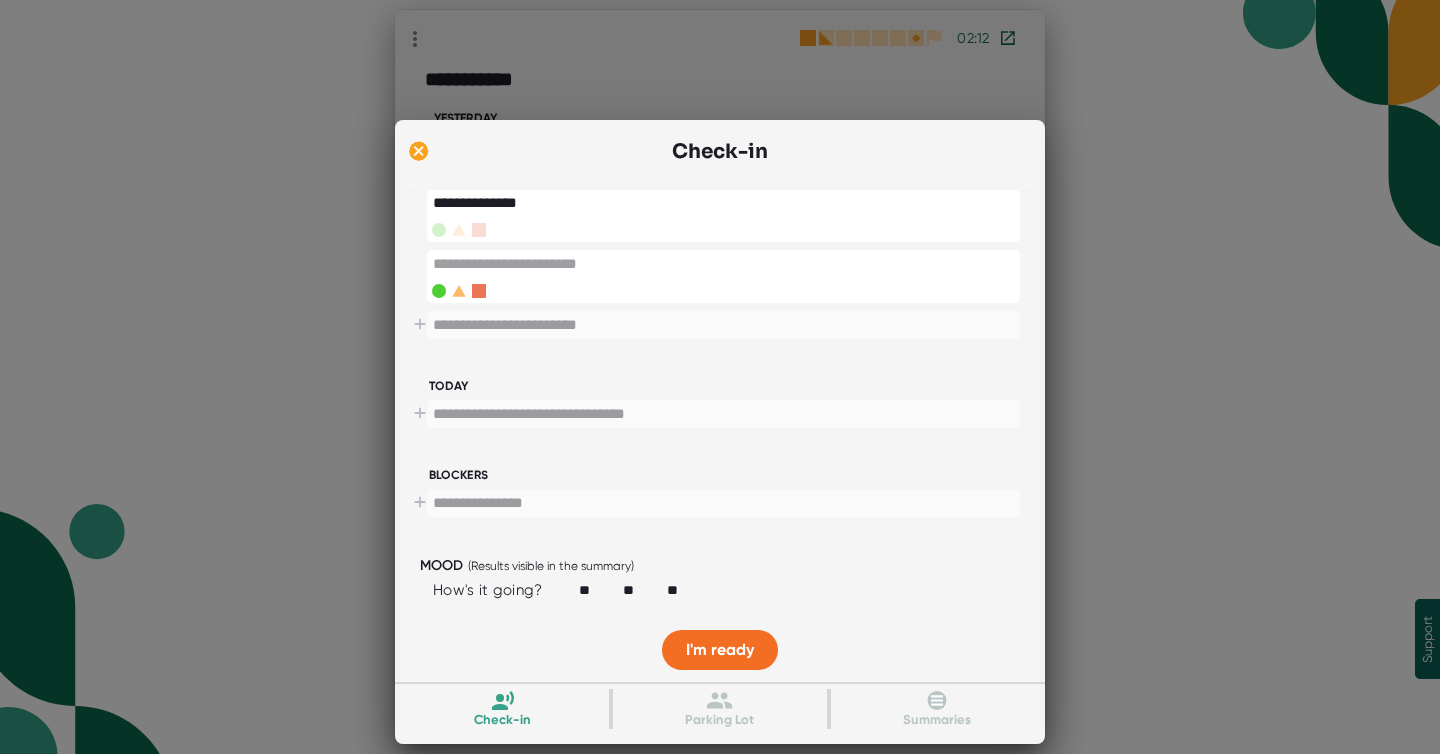 scroll, scrollTop: 287, scrollLeft: 0, axis: vertical 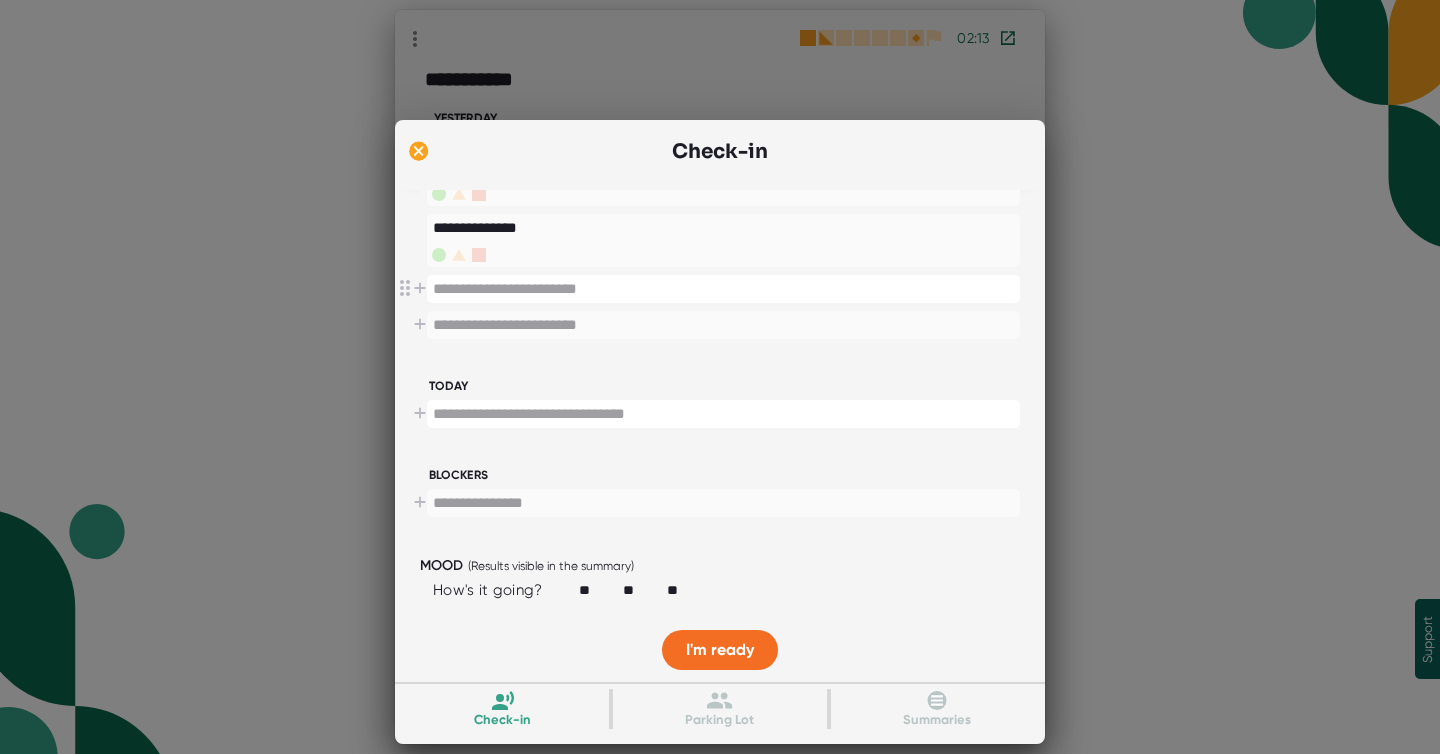 type 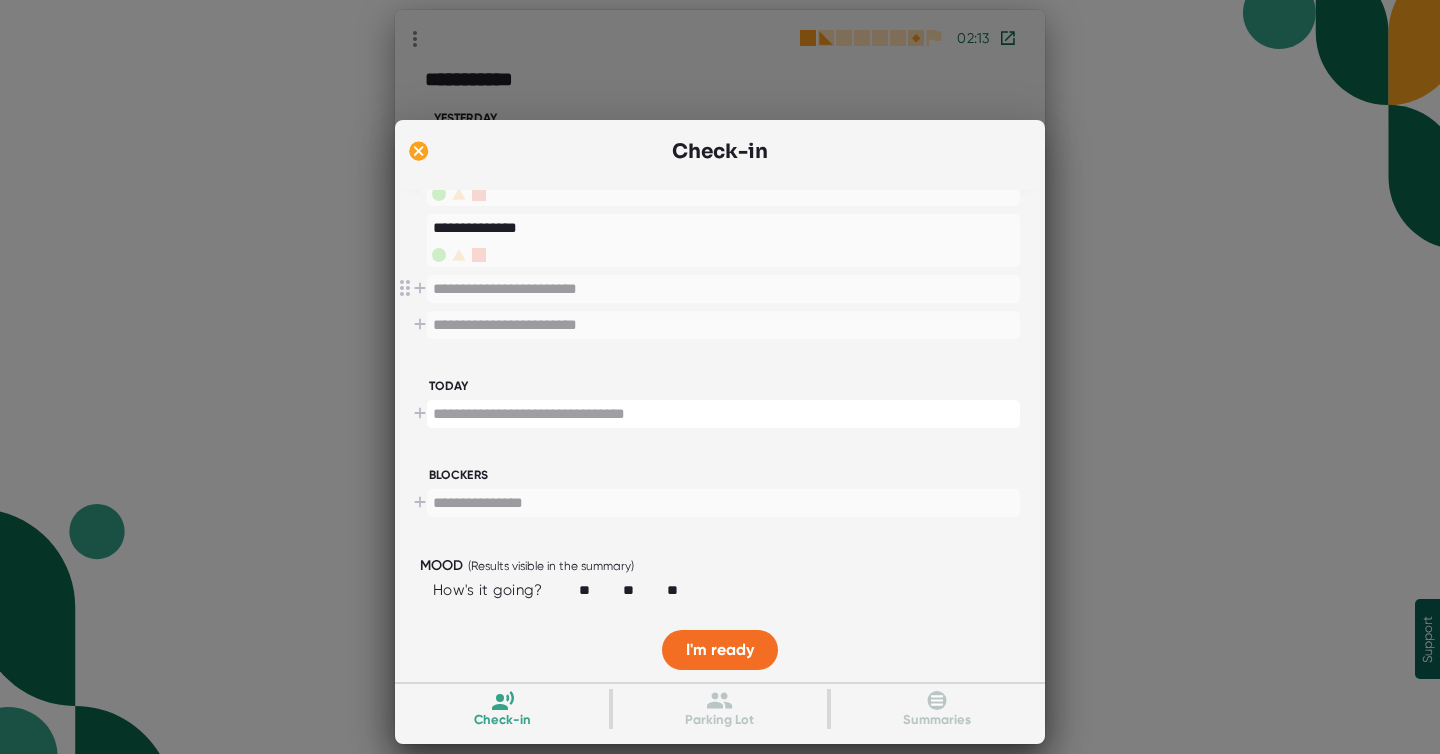 click at bounding box center (723, 414) 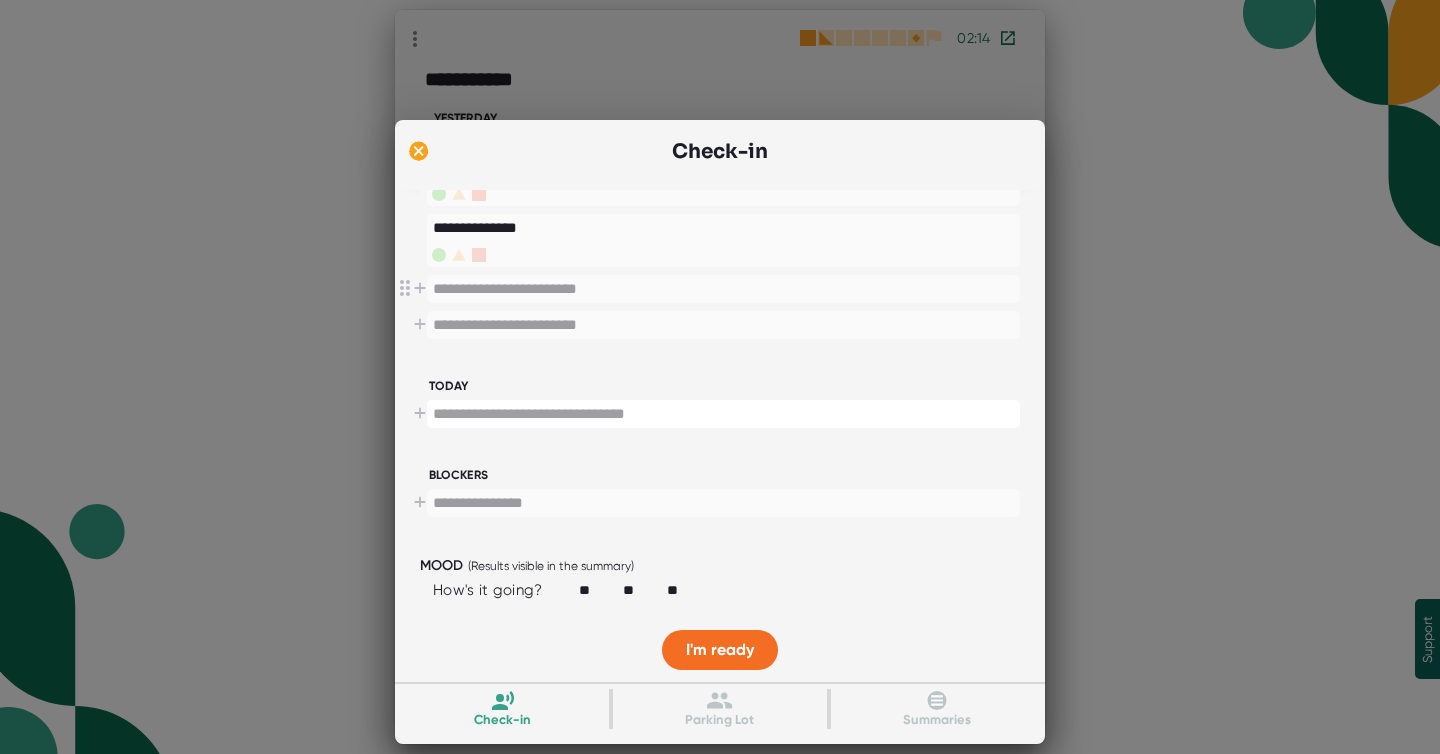 paste on "**********" 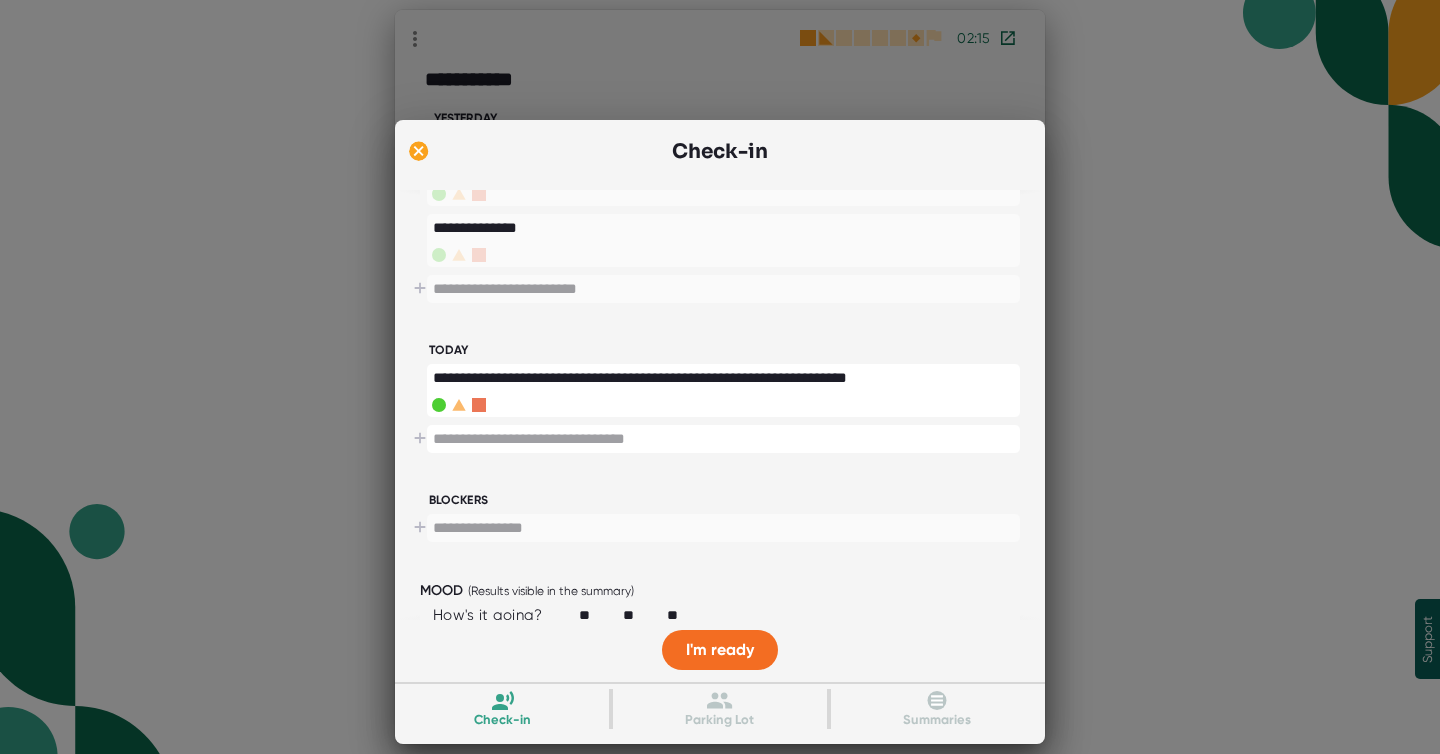 type on "**********" 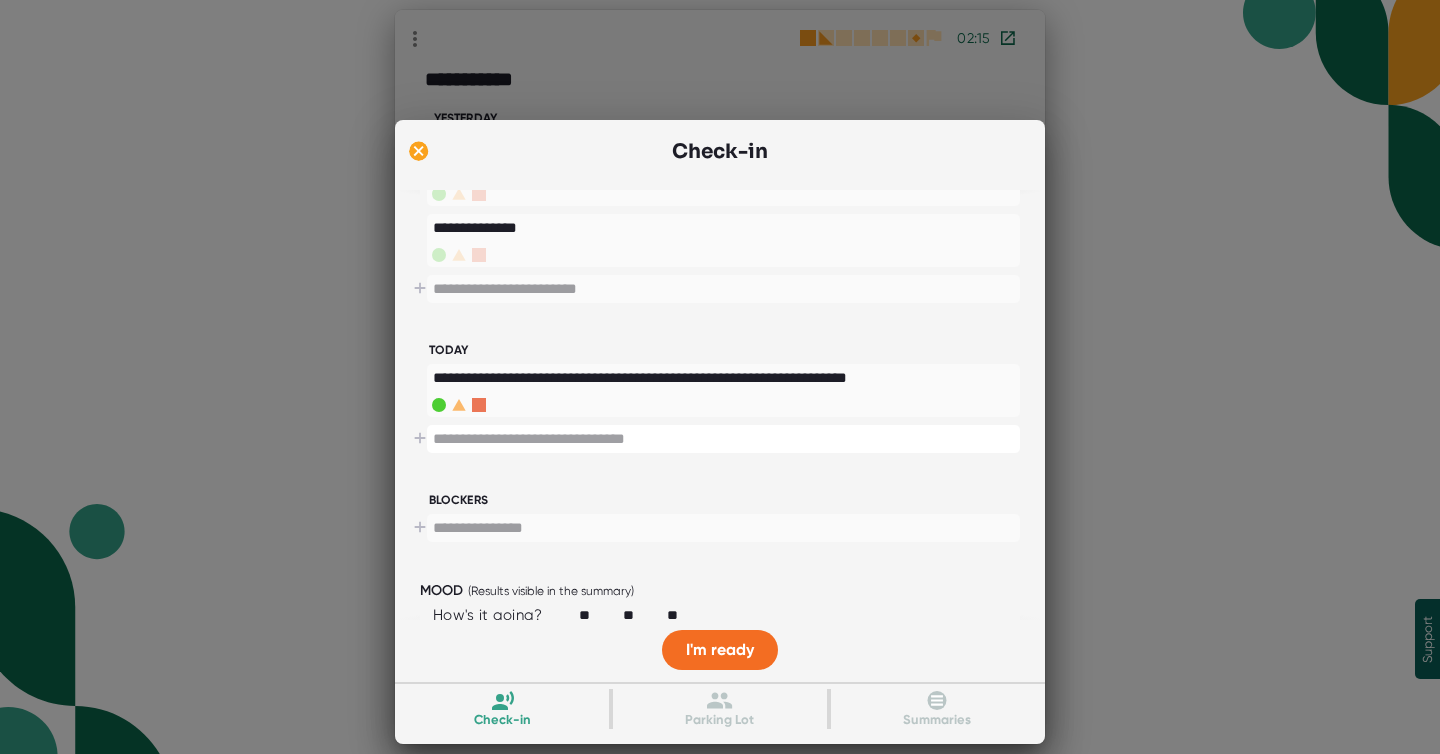 click at bounding box center [723, 439] 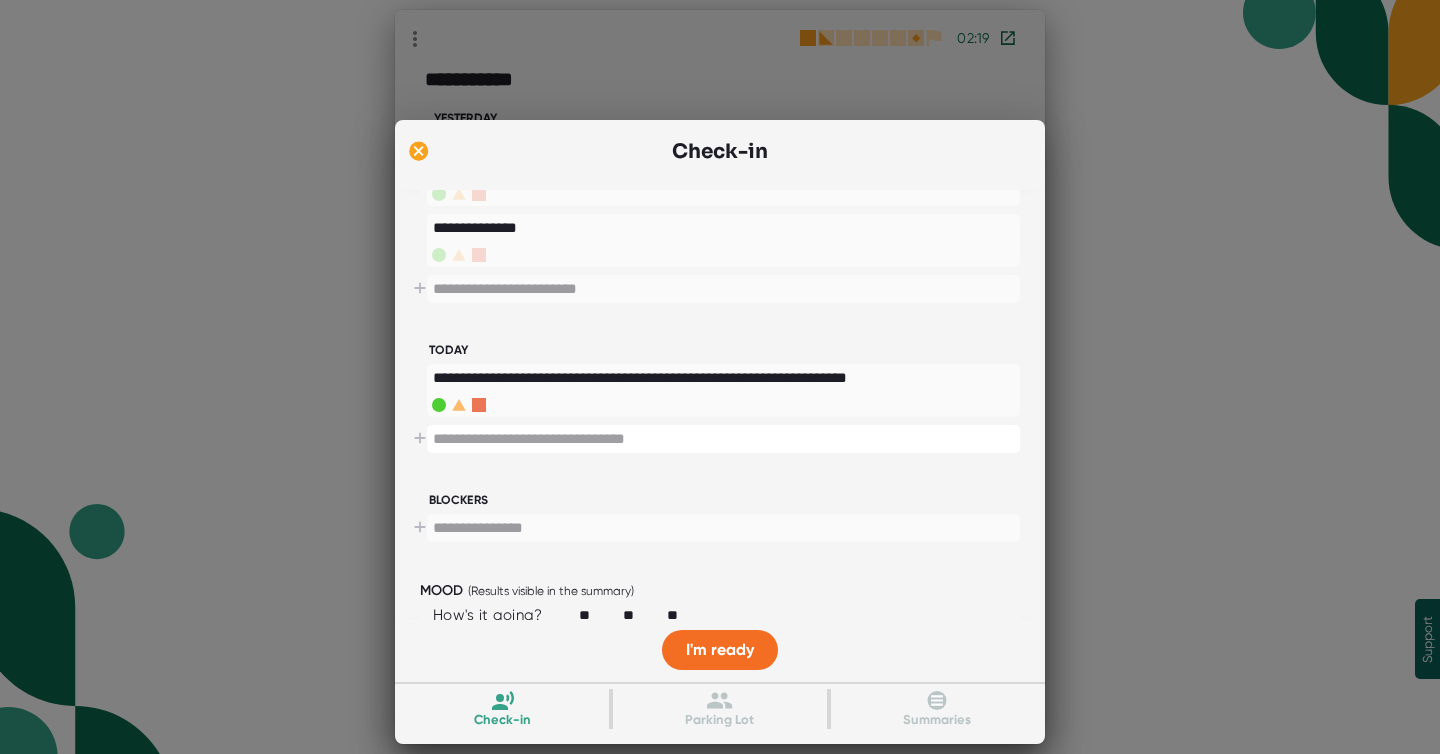 click at bounding box center [723, 439] 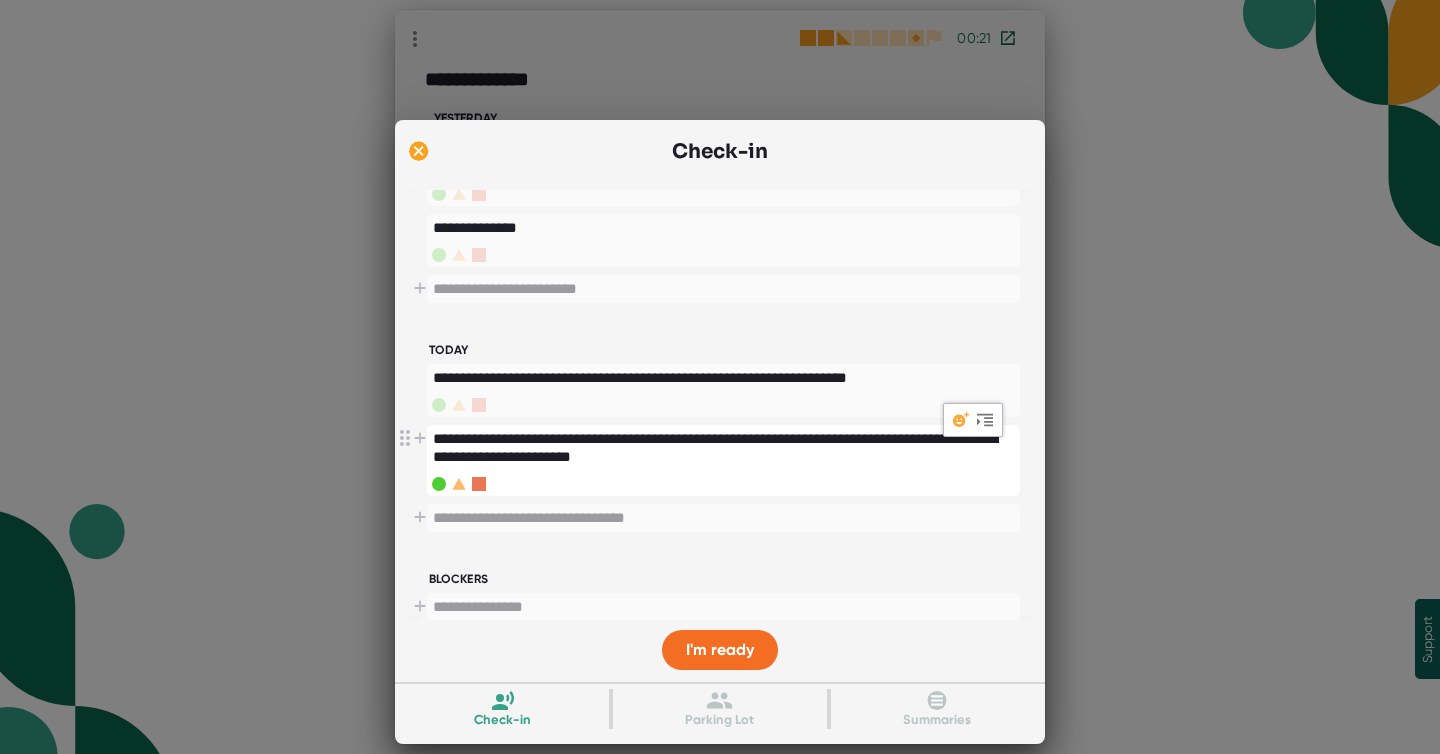 click on "**********" at bounding box center [716, 448] 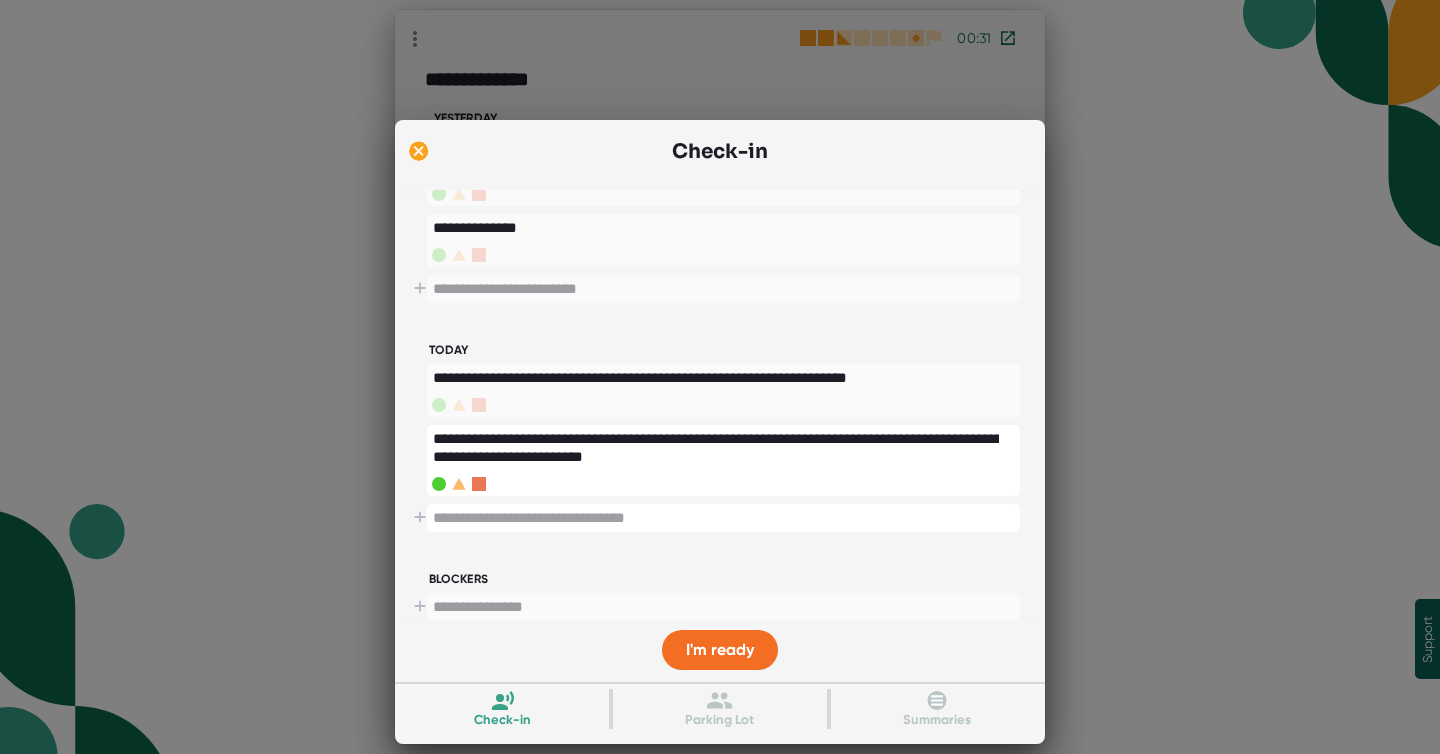 type on "**********" 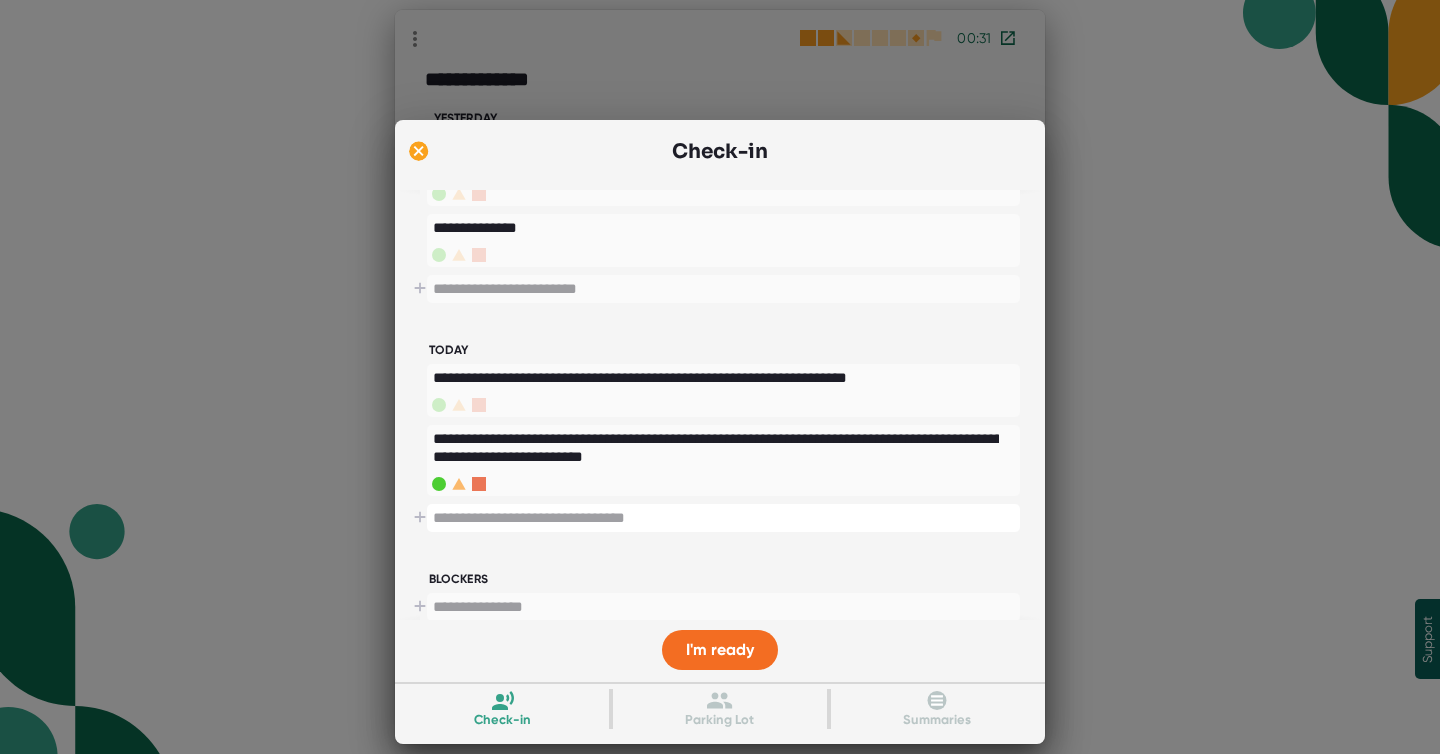 click at bounding box center (723, 518) 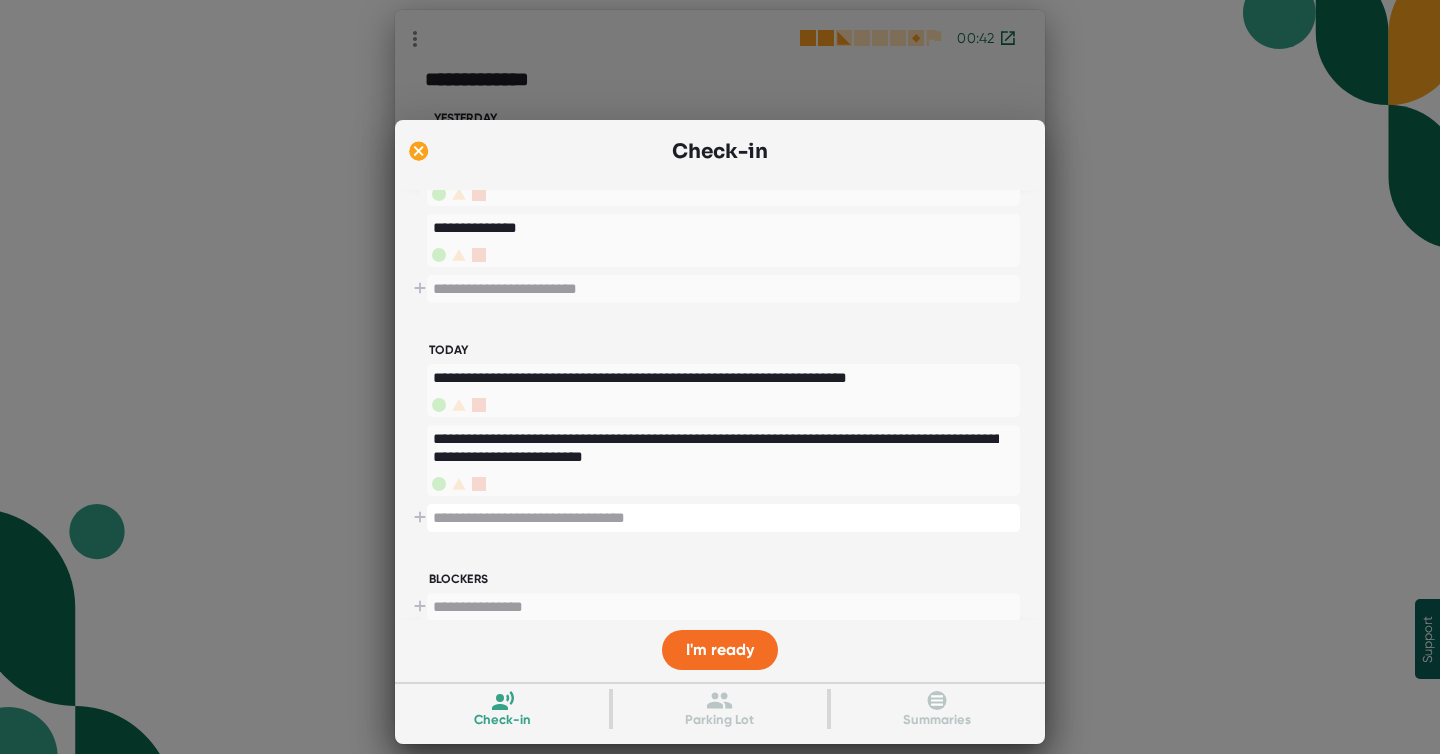 click at bounding box center [723, 518] 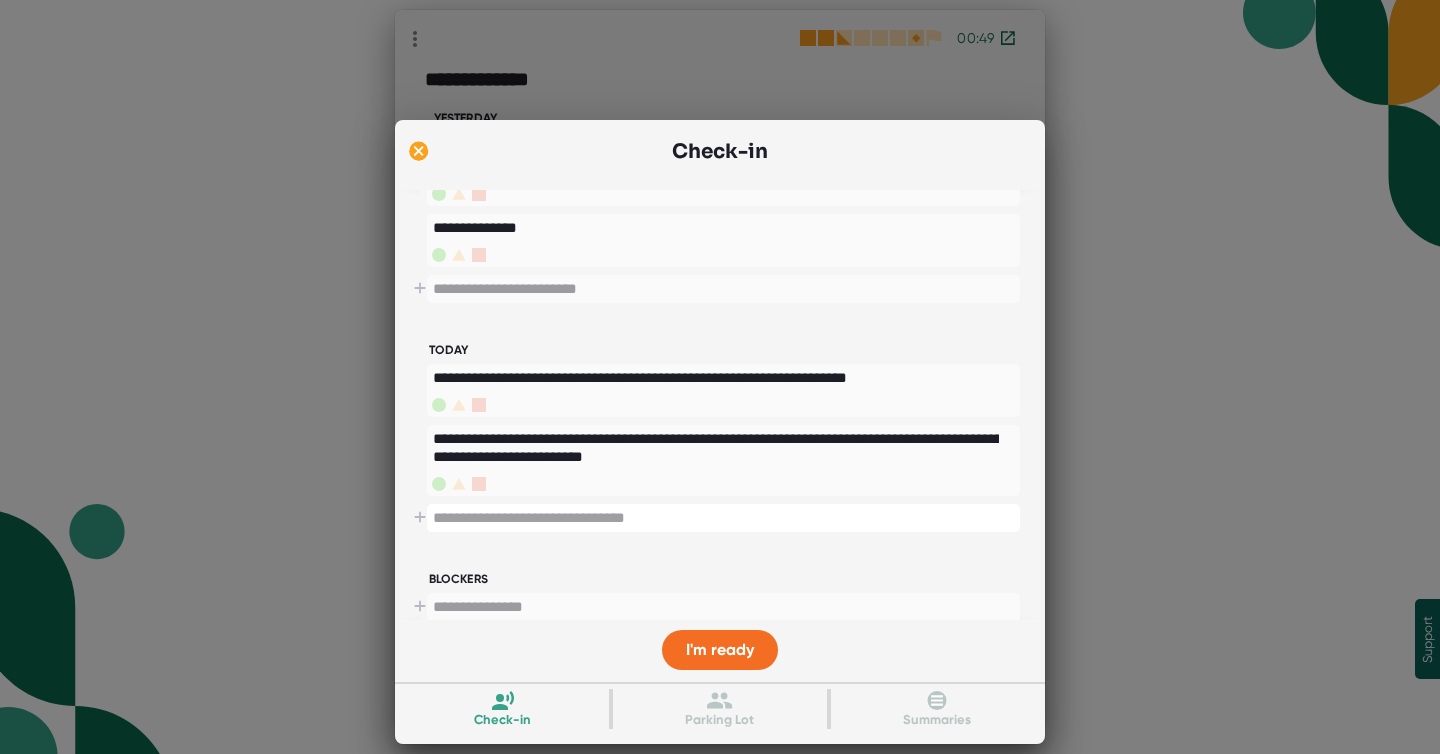 click at bounding box center [723, 518] 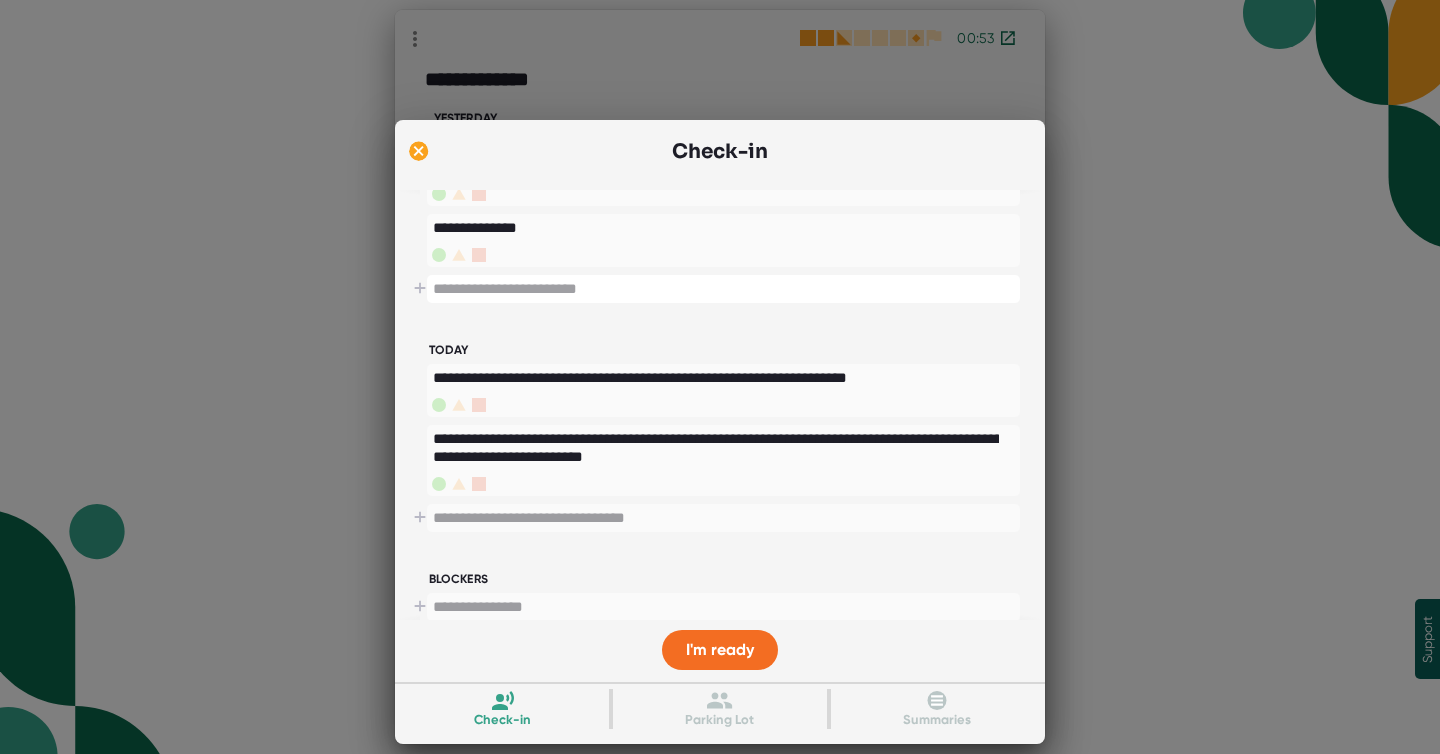 click at bounding box center [723, 289] 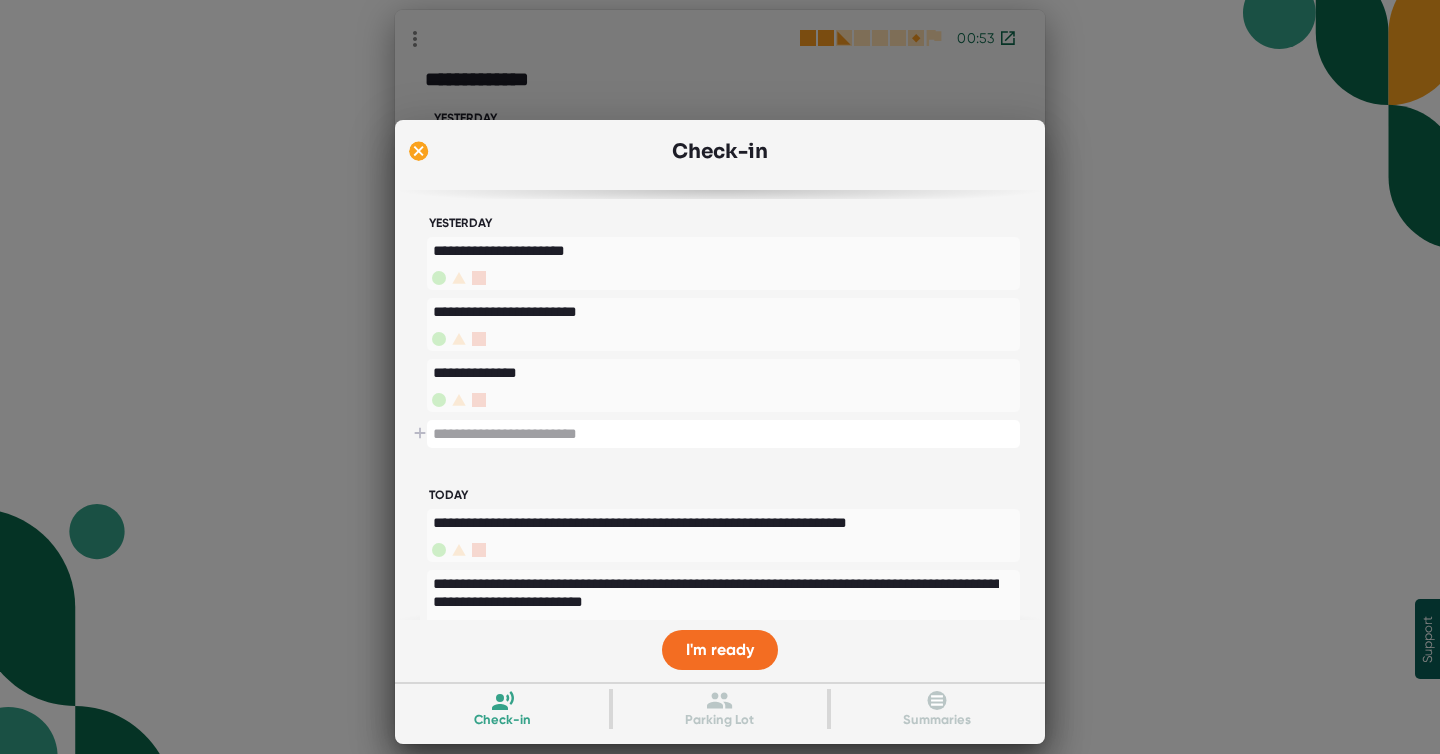 scroll, scrollTop: 0, scrollLeft: 0, axis: both 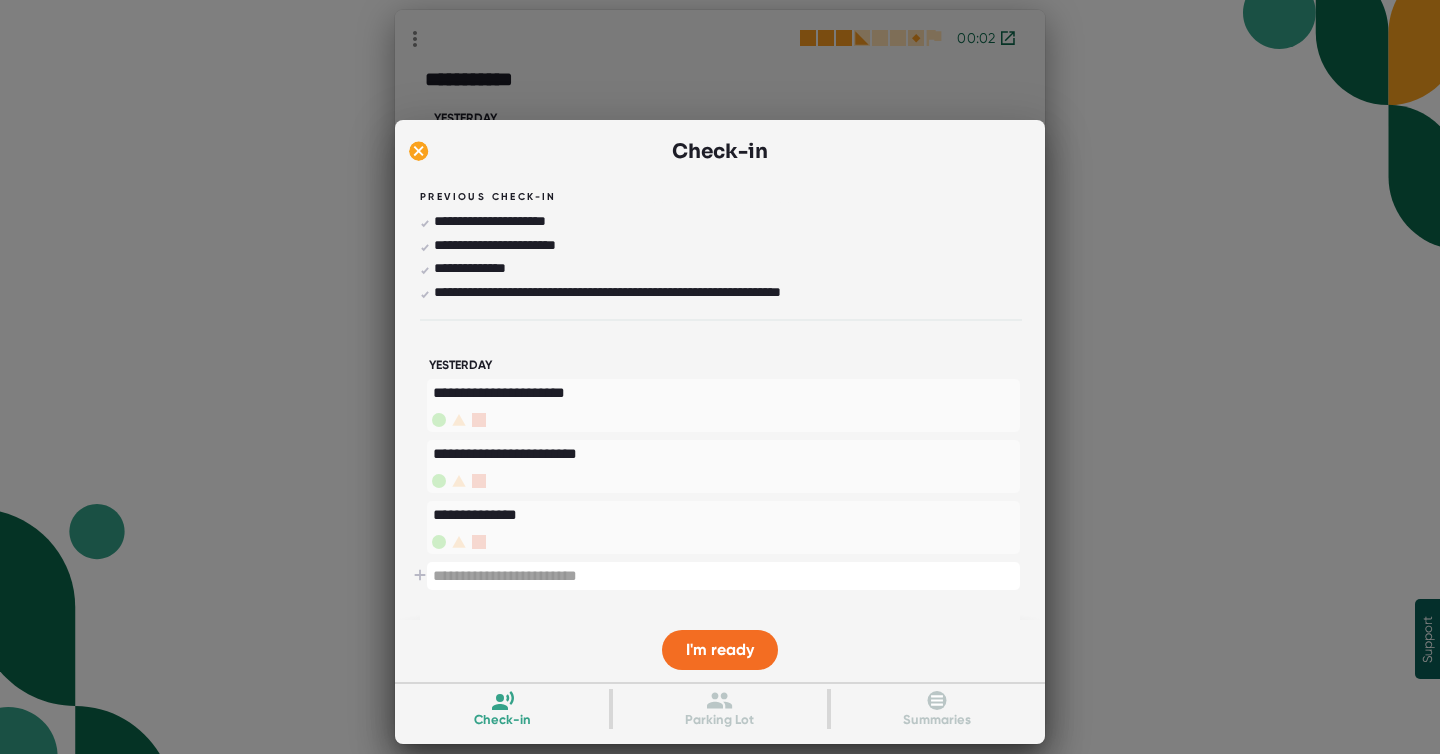 click at bounding box center [723, 576] 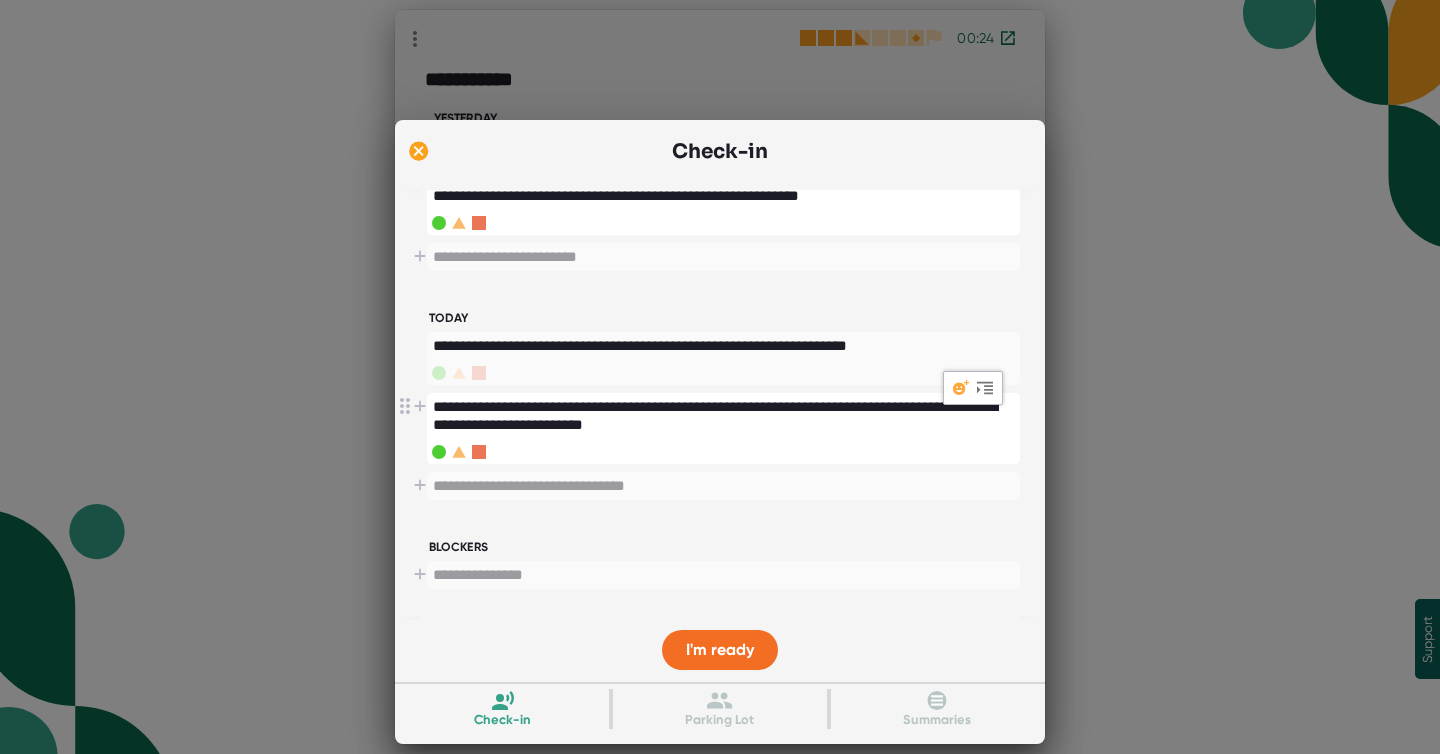 scroll, scrollTop: 362, scrollLeft: 0, axis: vertical 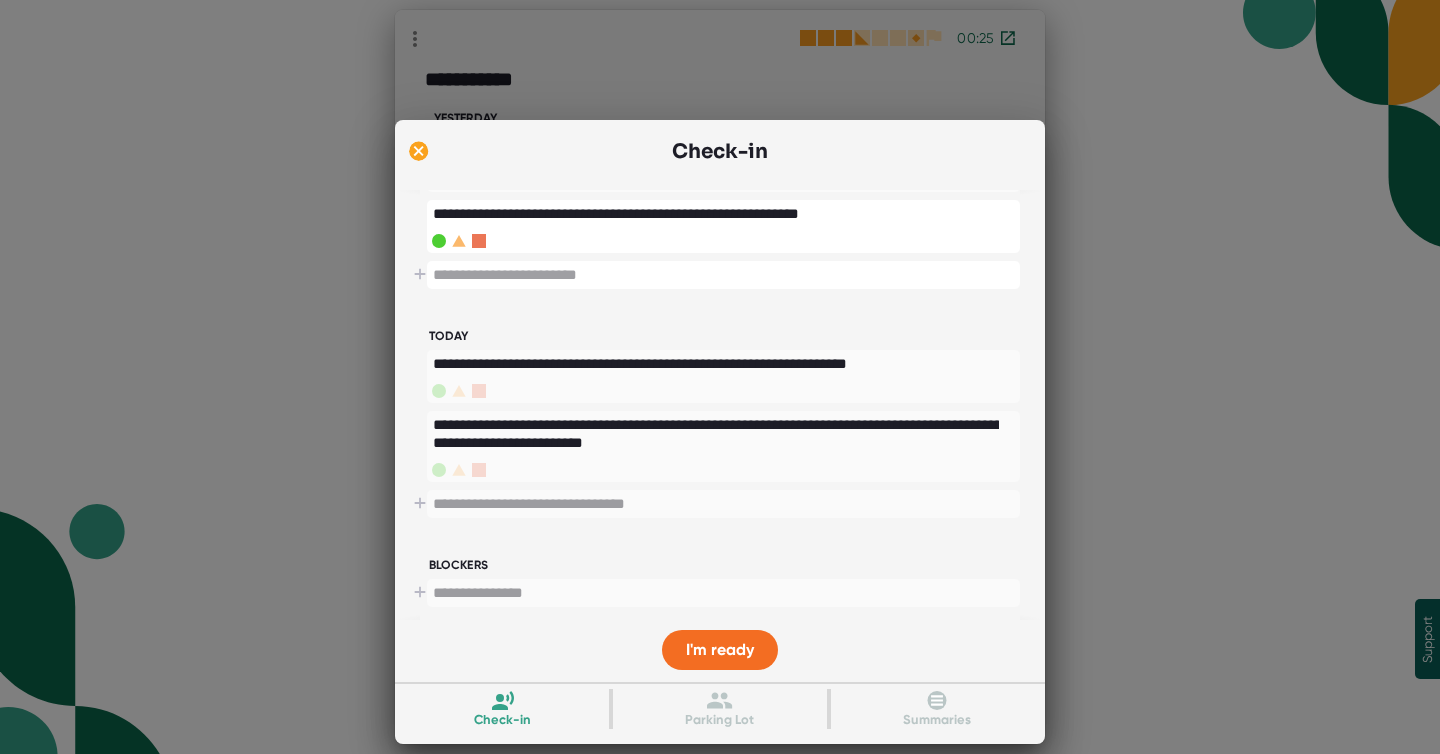 type on "**********" 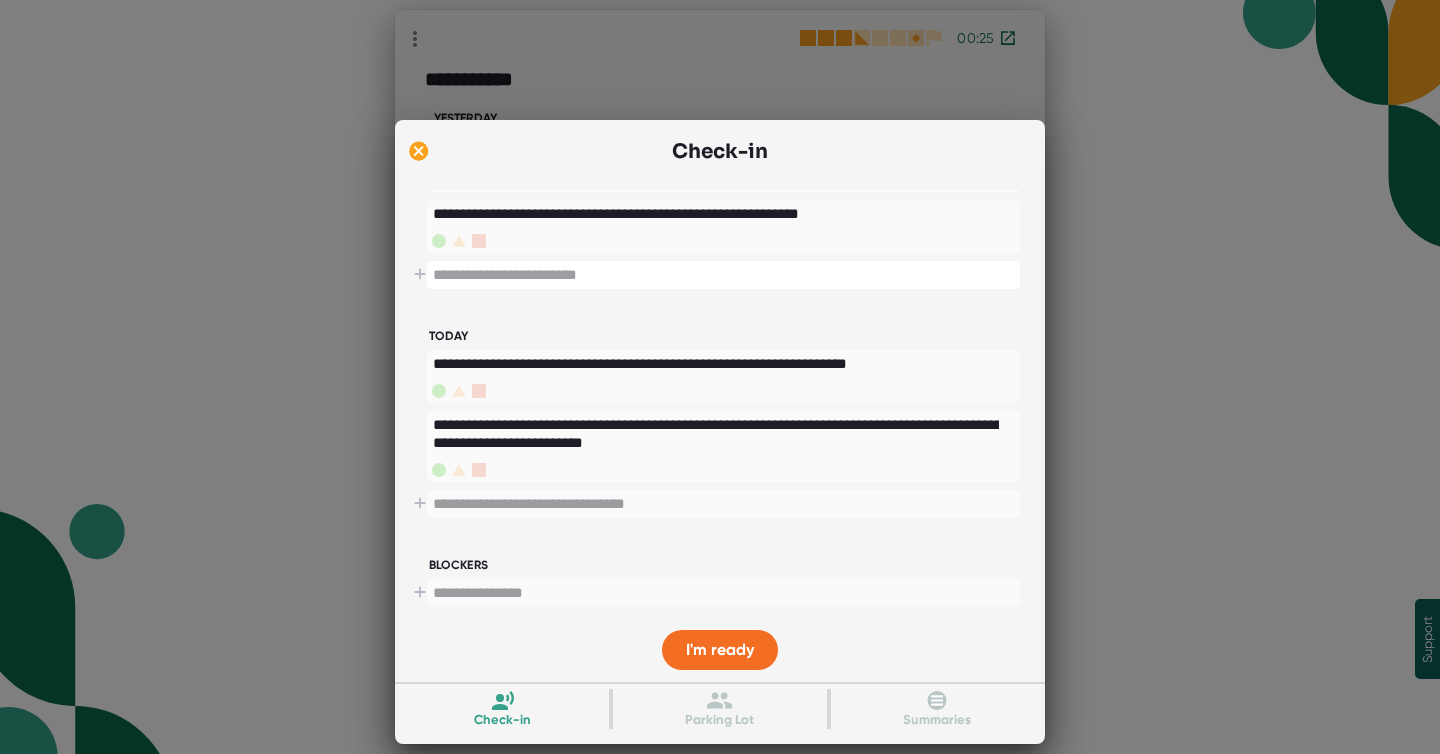 click at bounding box center [723, 275] 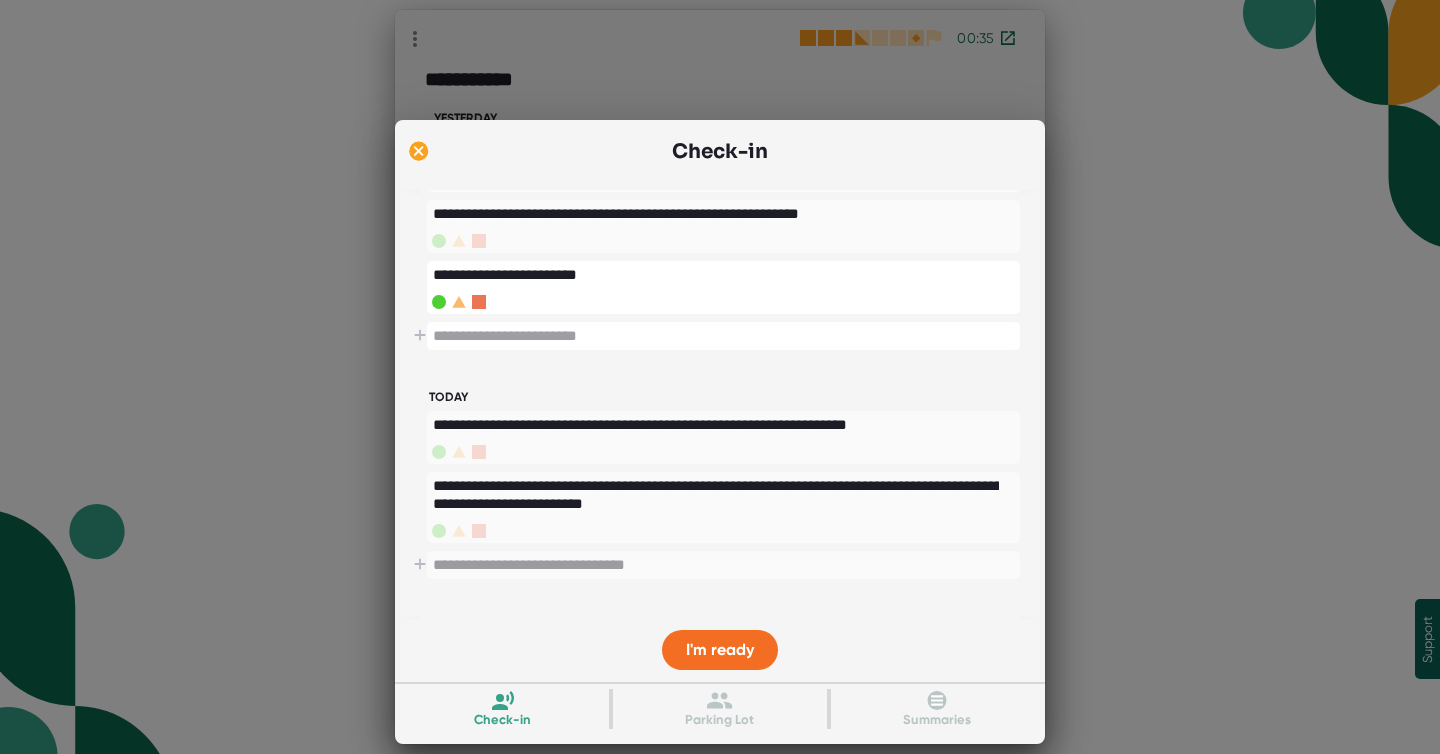 type on "**********" 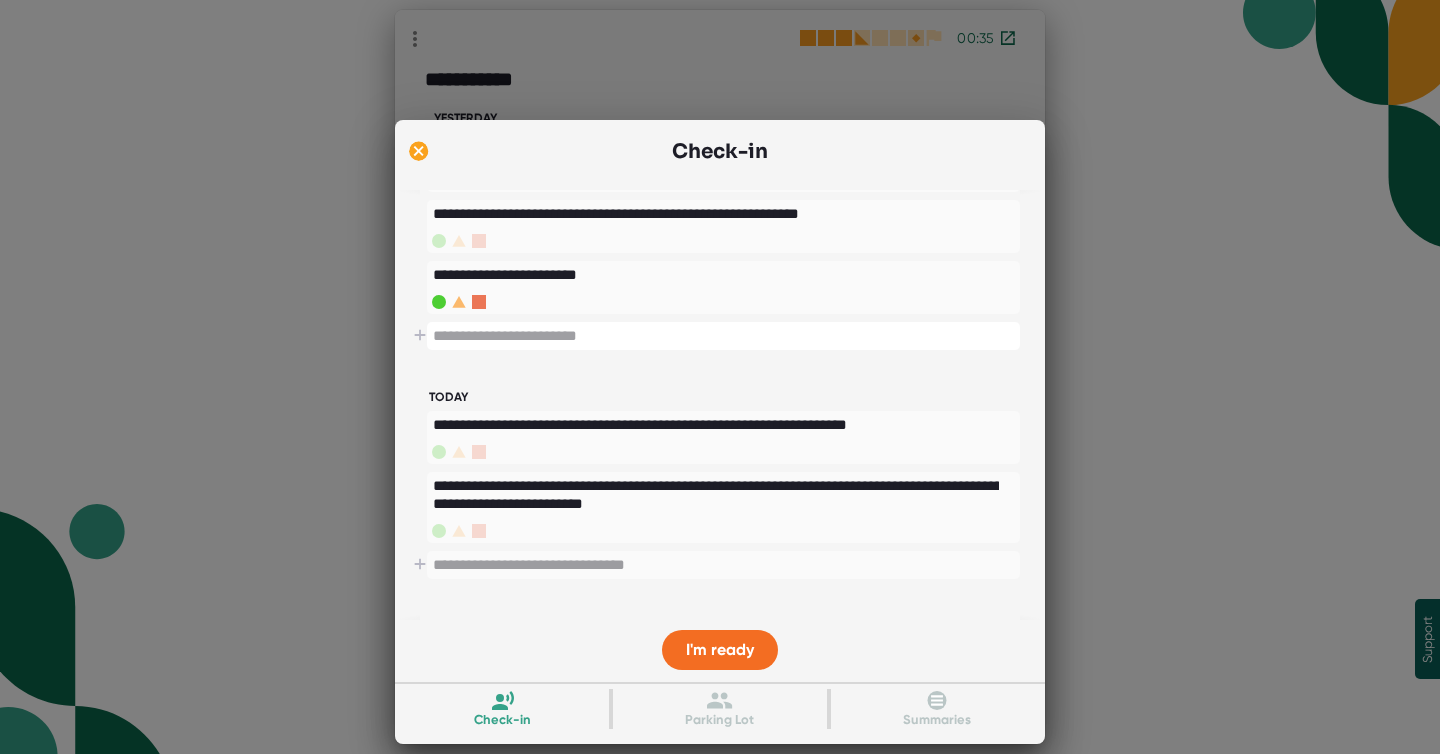 click at bounding box center (723, 336) 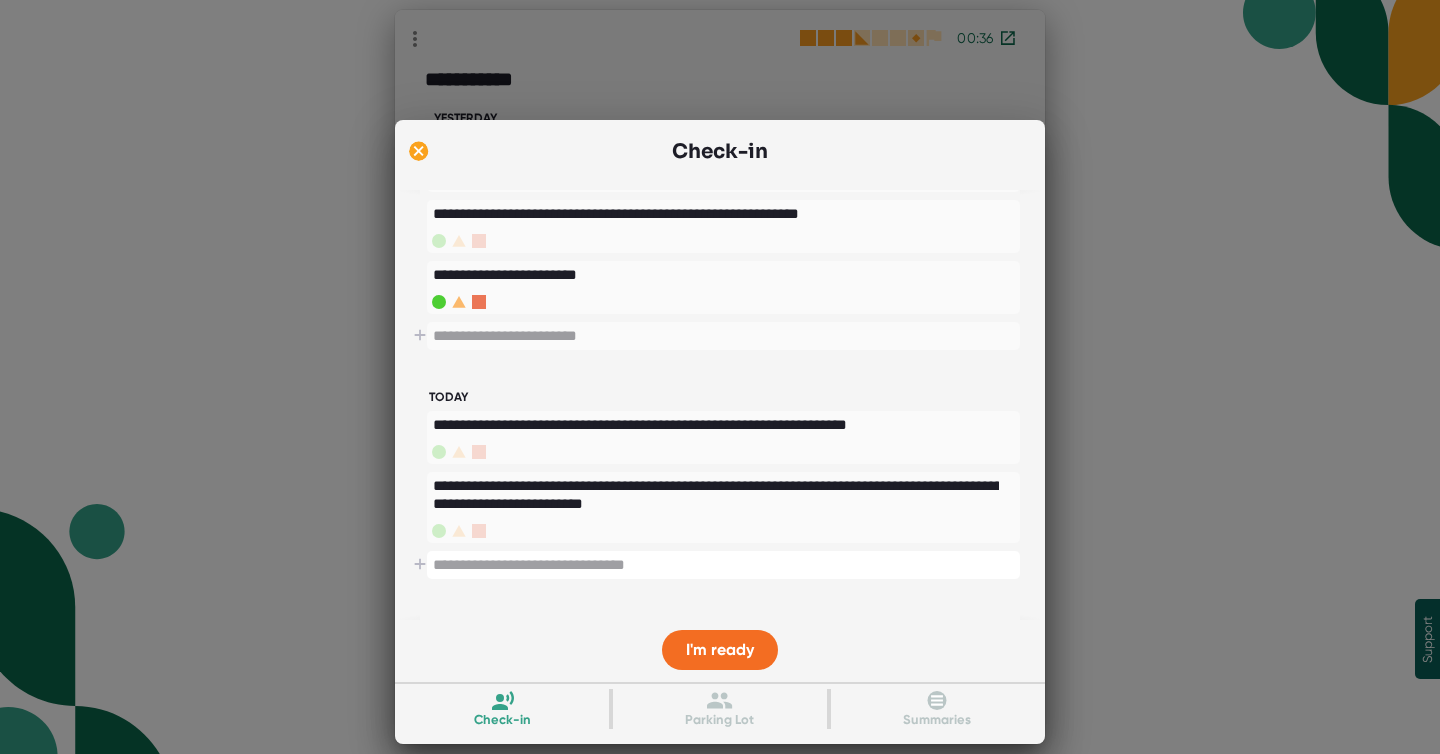 click at bounding box center (723, 565) 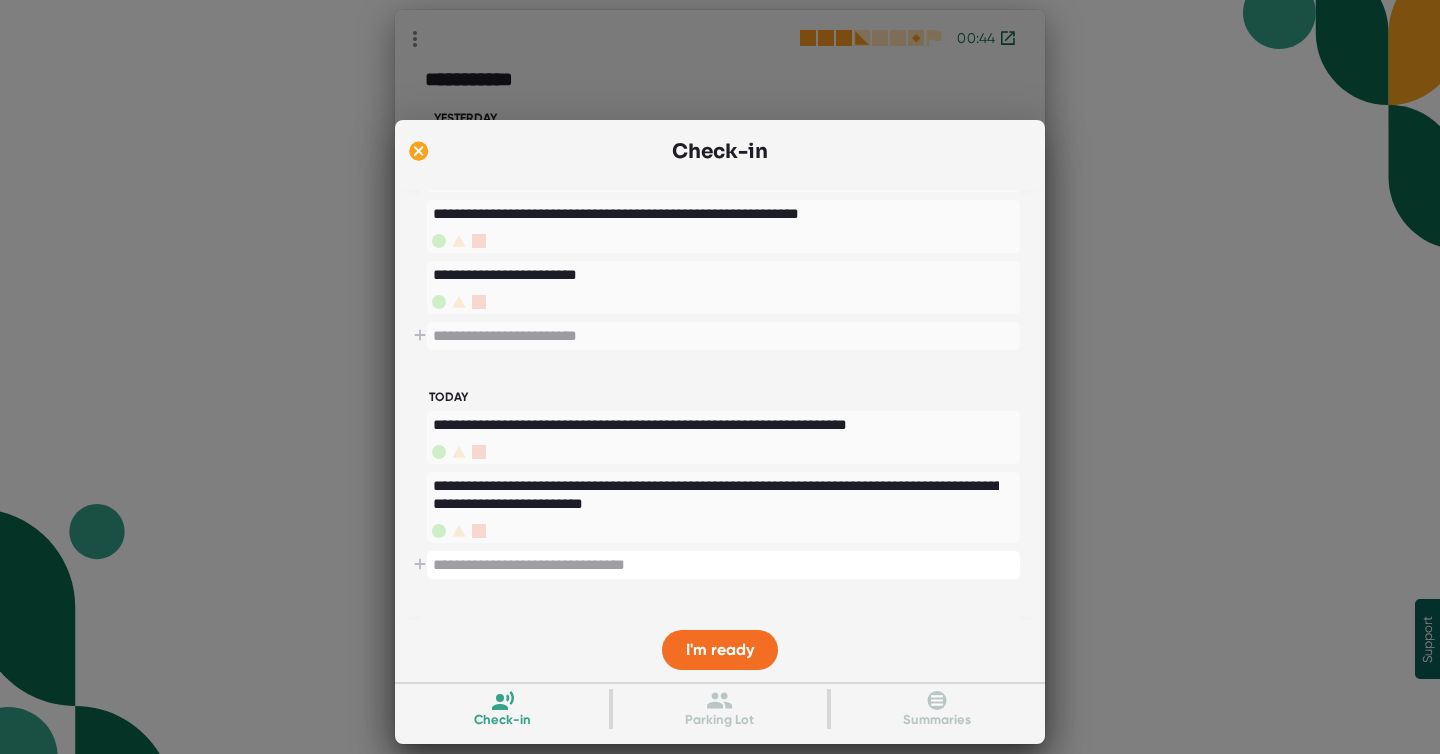 click at bounding box center [723, 565] 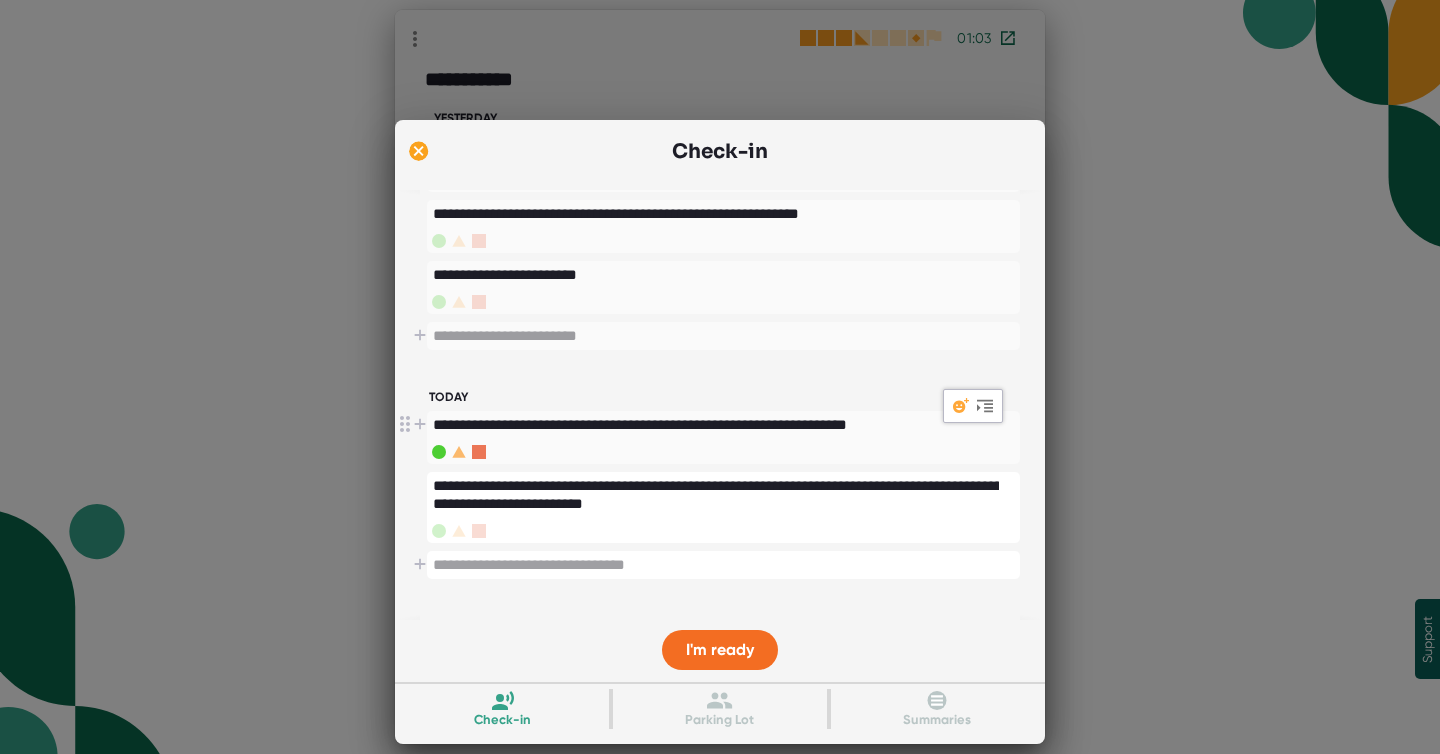 scroll, scrollTop: 358, scrollLeft: 0, axis: vertical 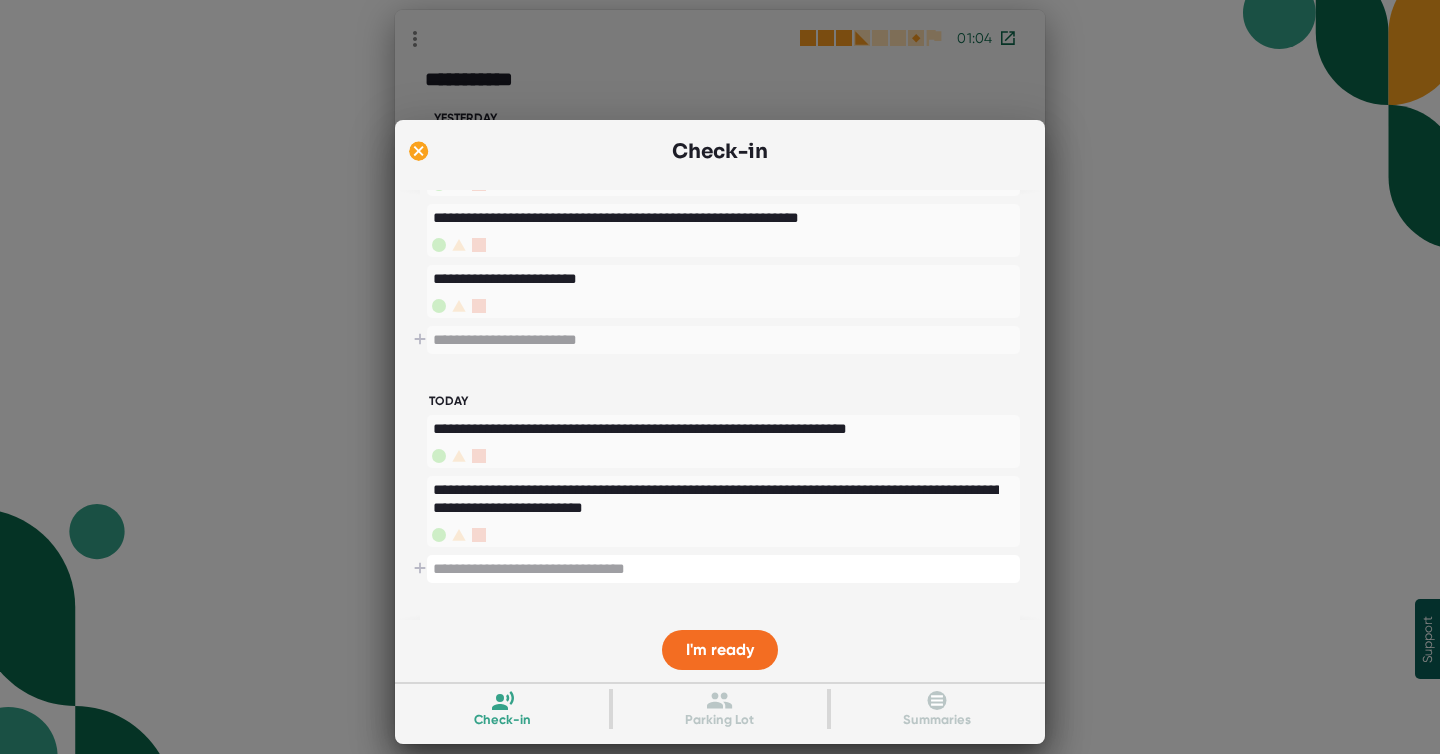 click at bounding box center [723, 569] 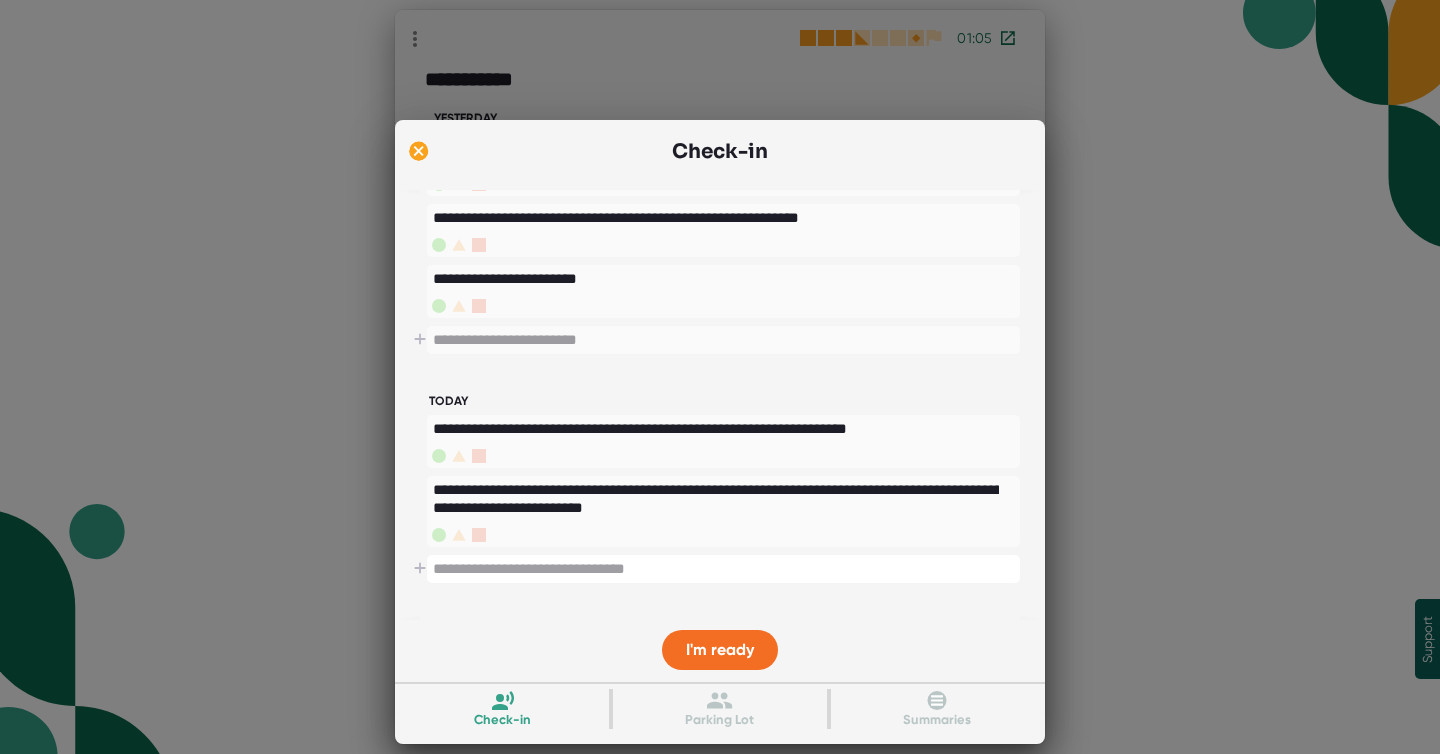 click at bounding box center (723, 569) 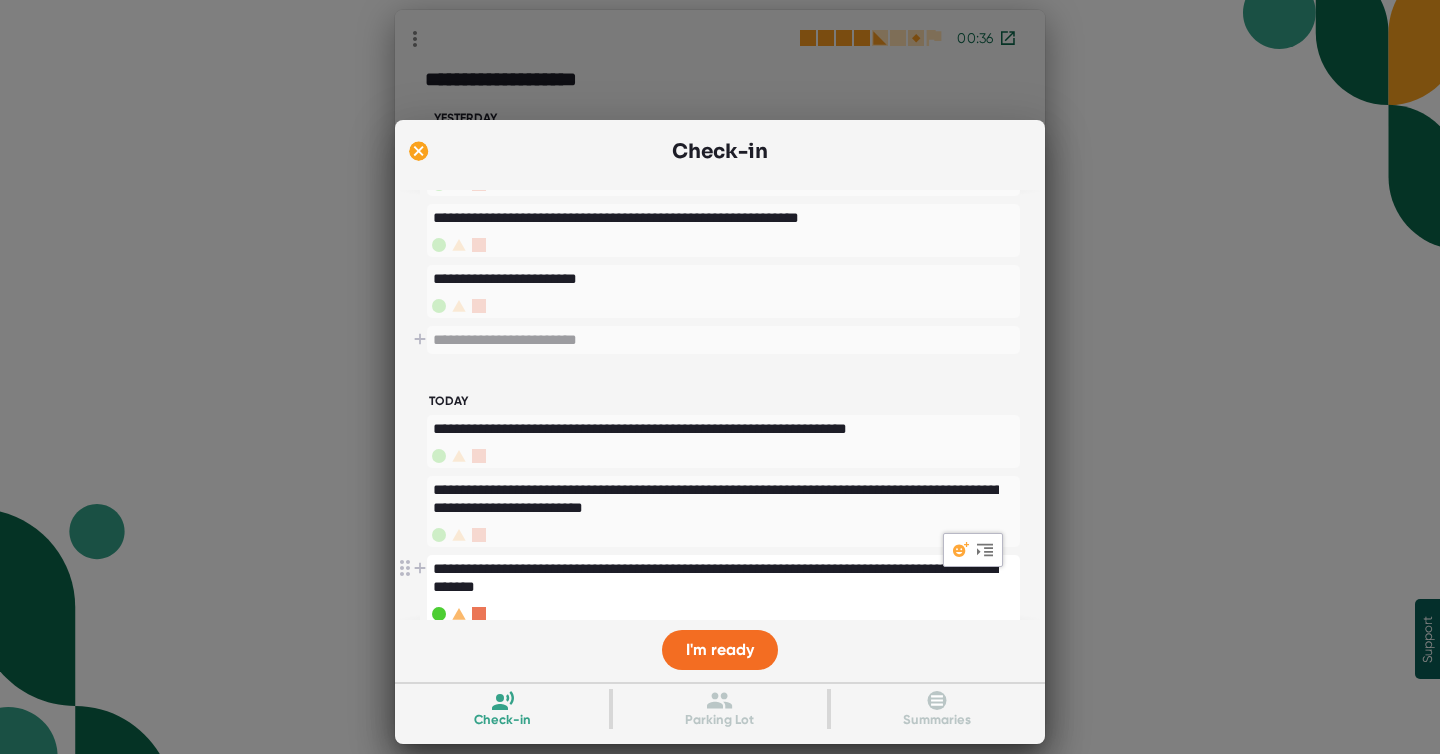 click on "**********" at bounding box center [716, 578] 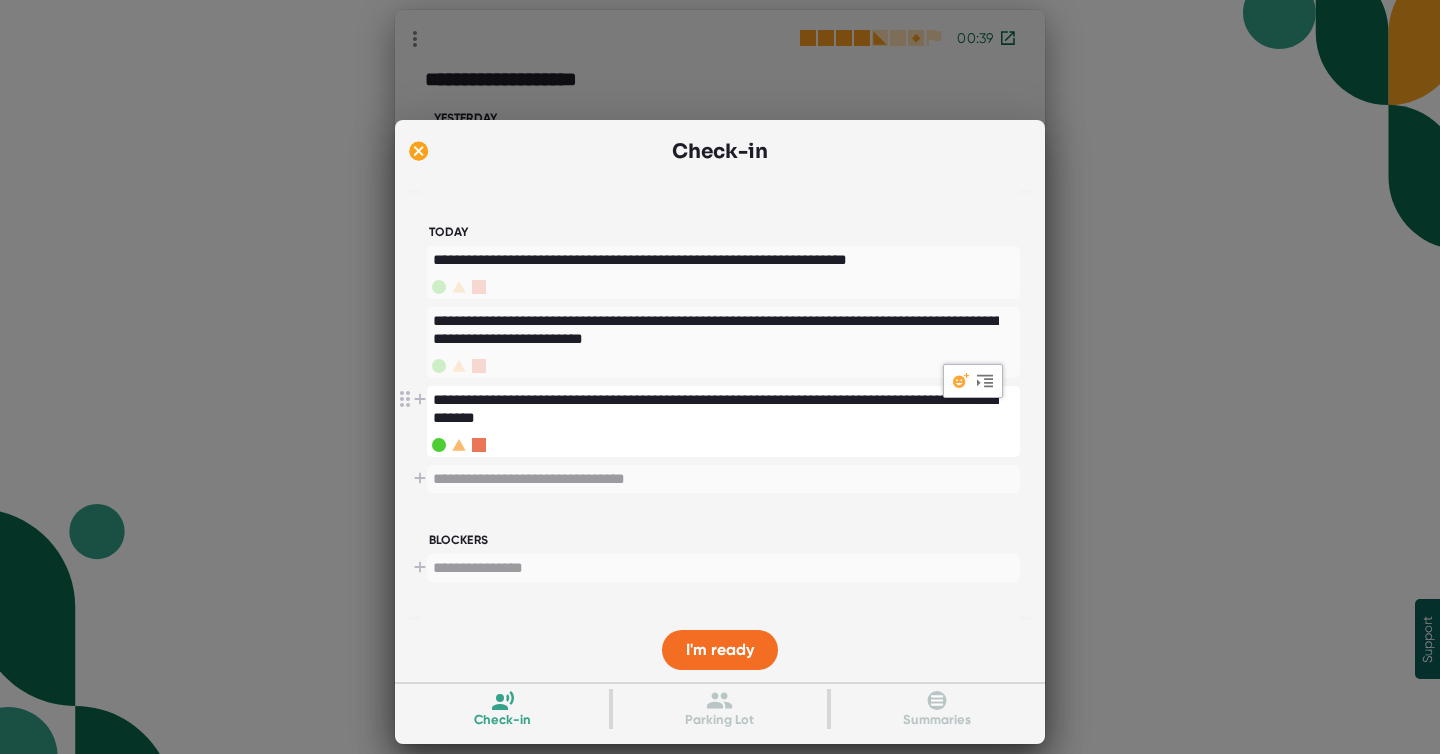 scroll, scrollTop: 538, scrollLeft: 0, axis: vertical 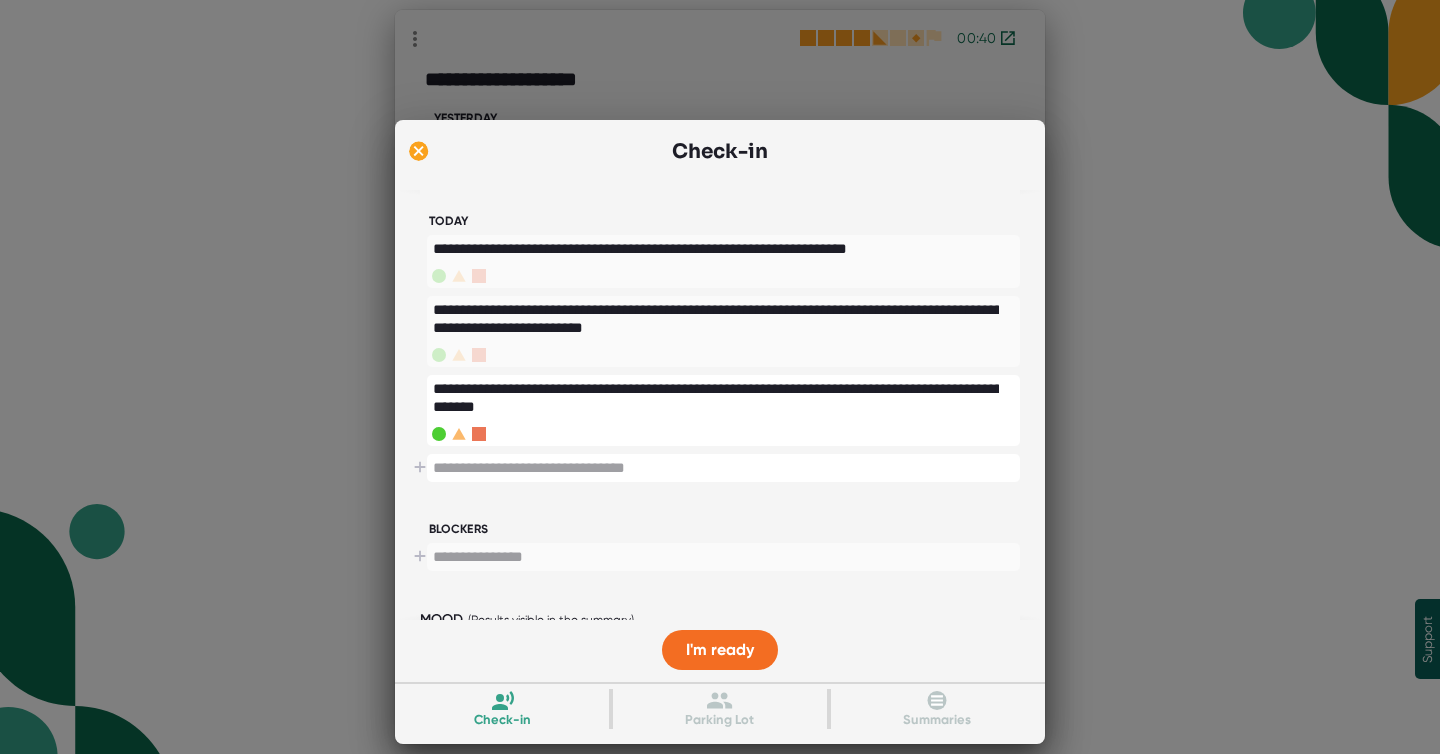 type on "**********" 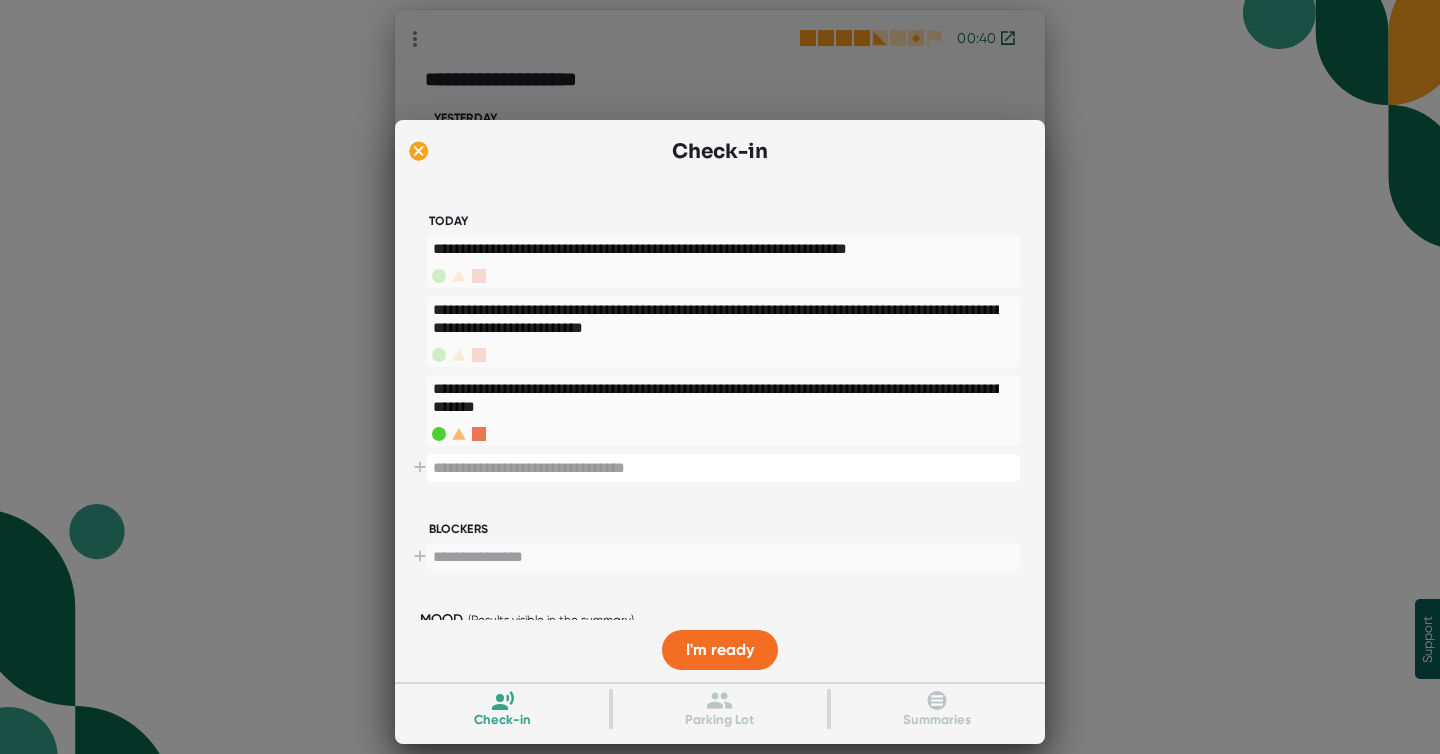click at bounding box center [723, 468] 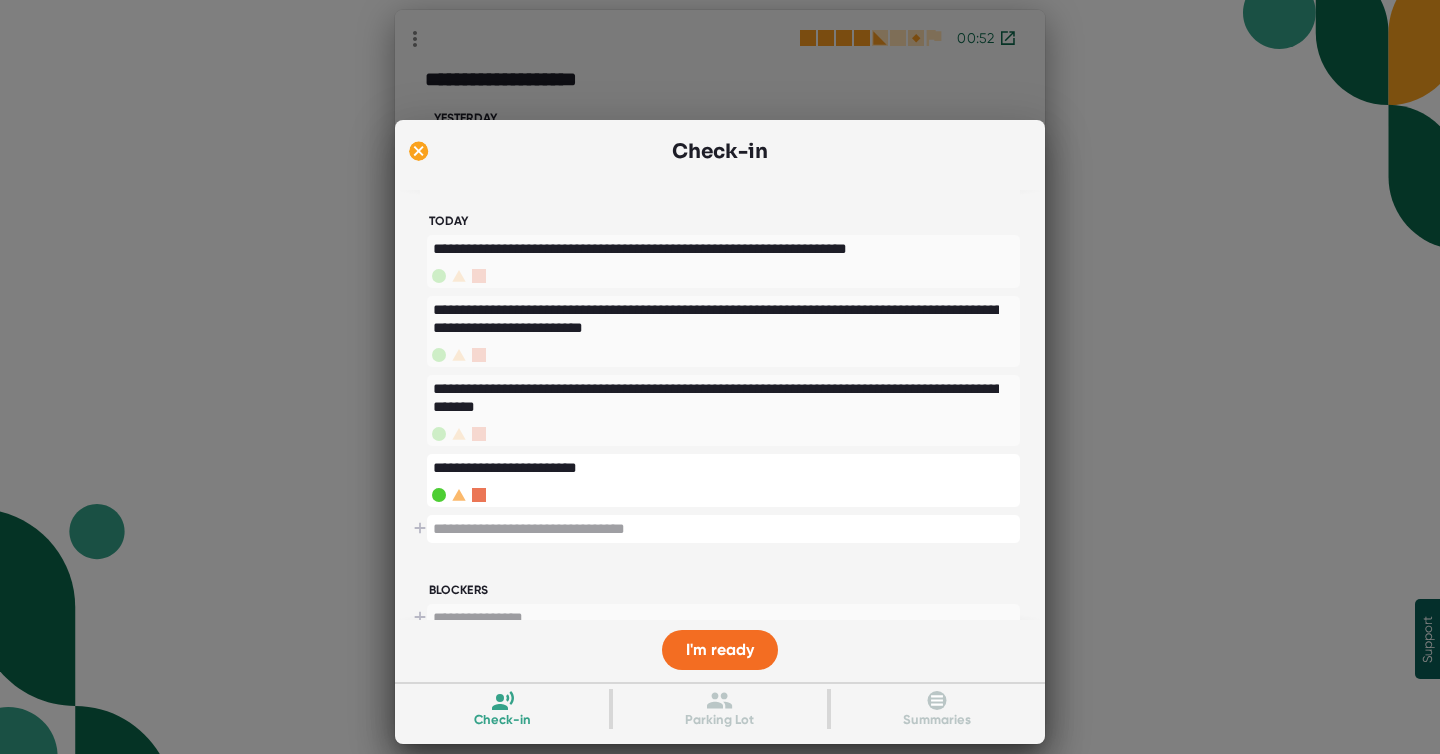 type on "**********" 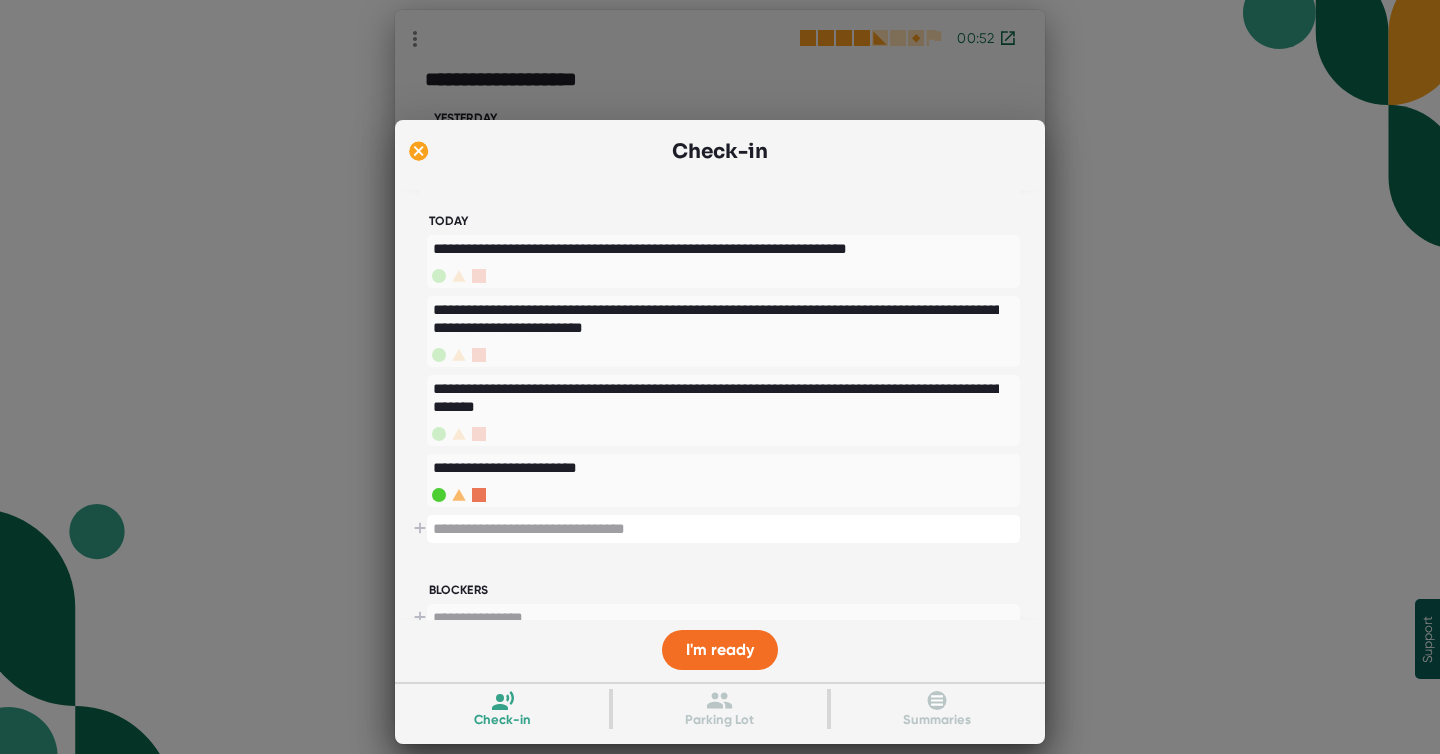 click at bounding box center [723, 529] 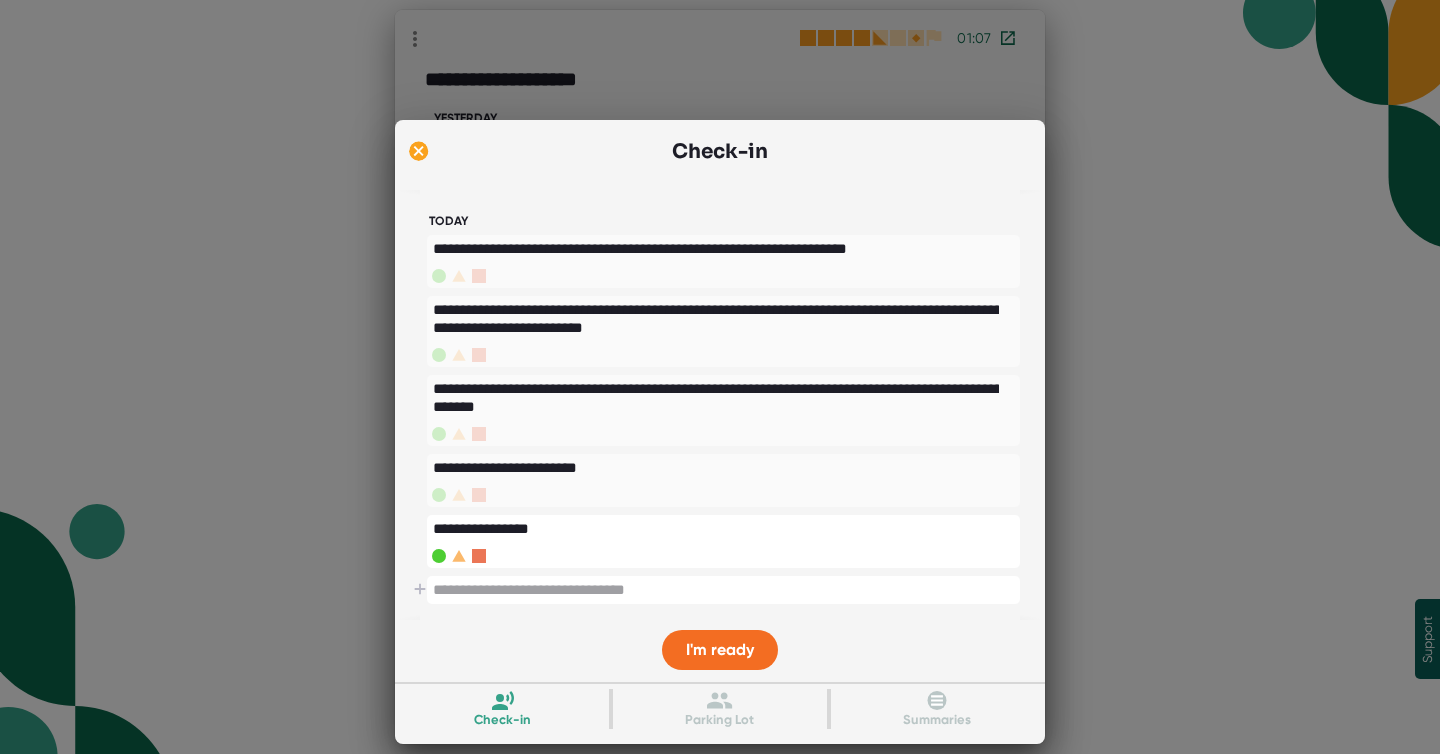 type on "**********" 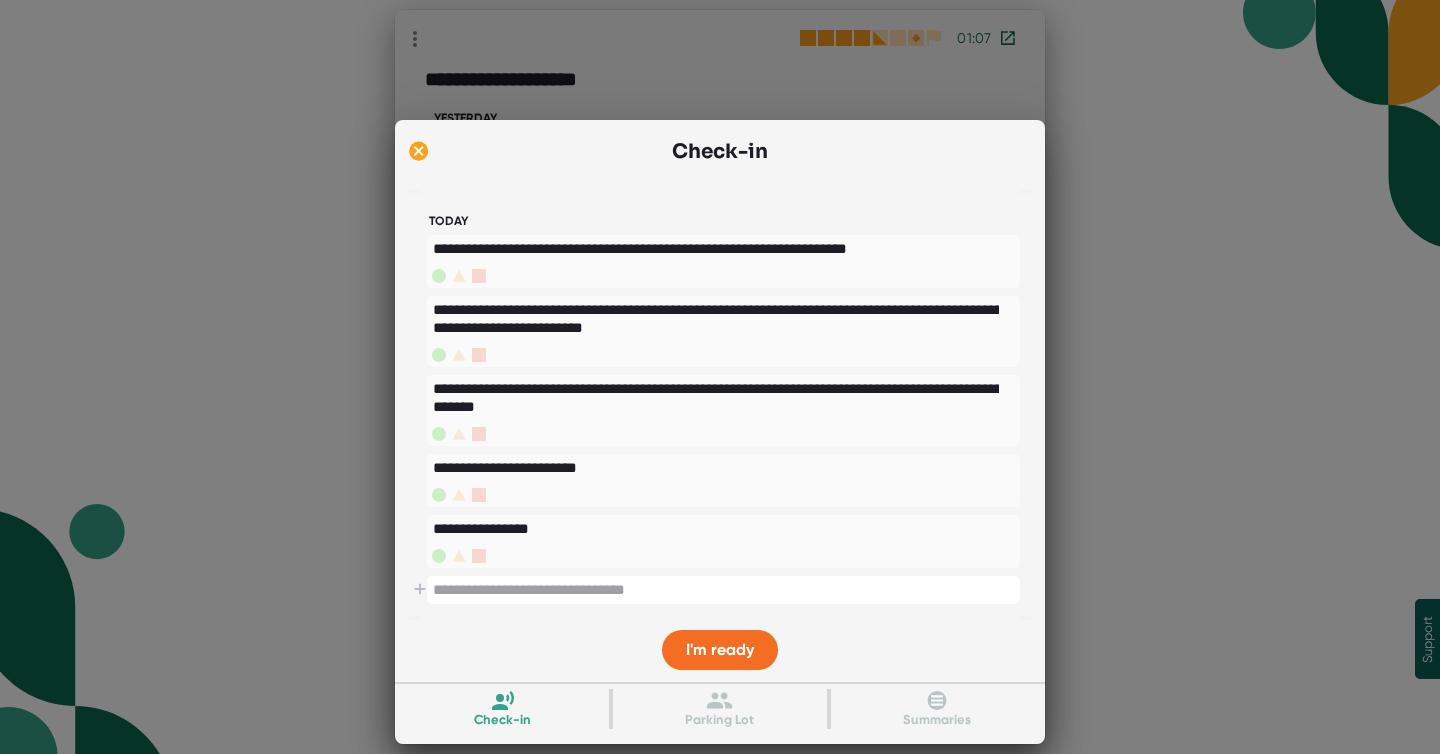 click at bounding box center [723, 590] 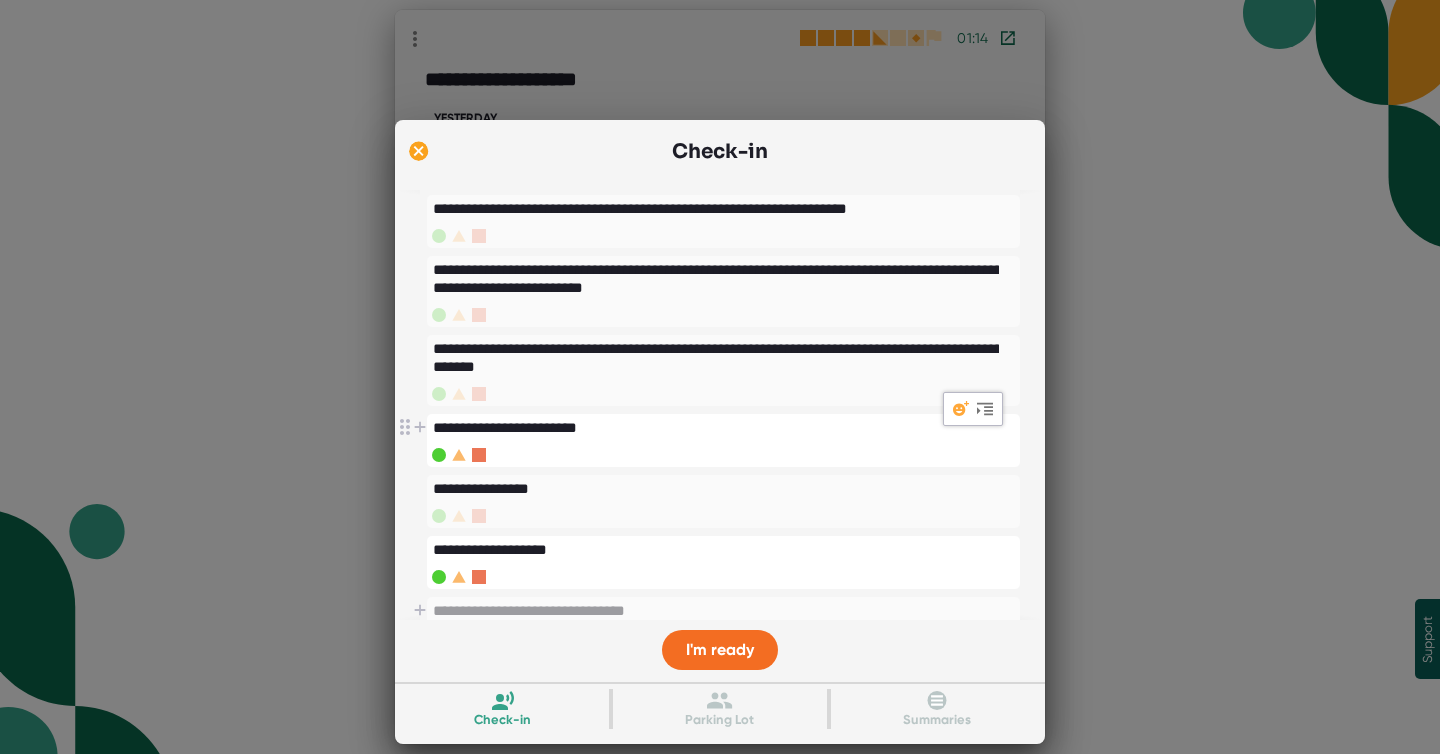 scroll, scrollTop: 697, scrollLeft: 0, axis: vertical 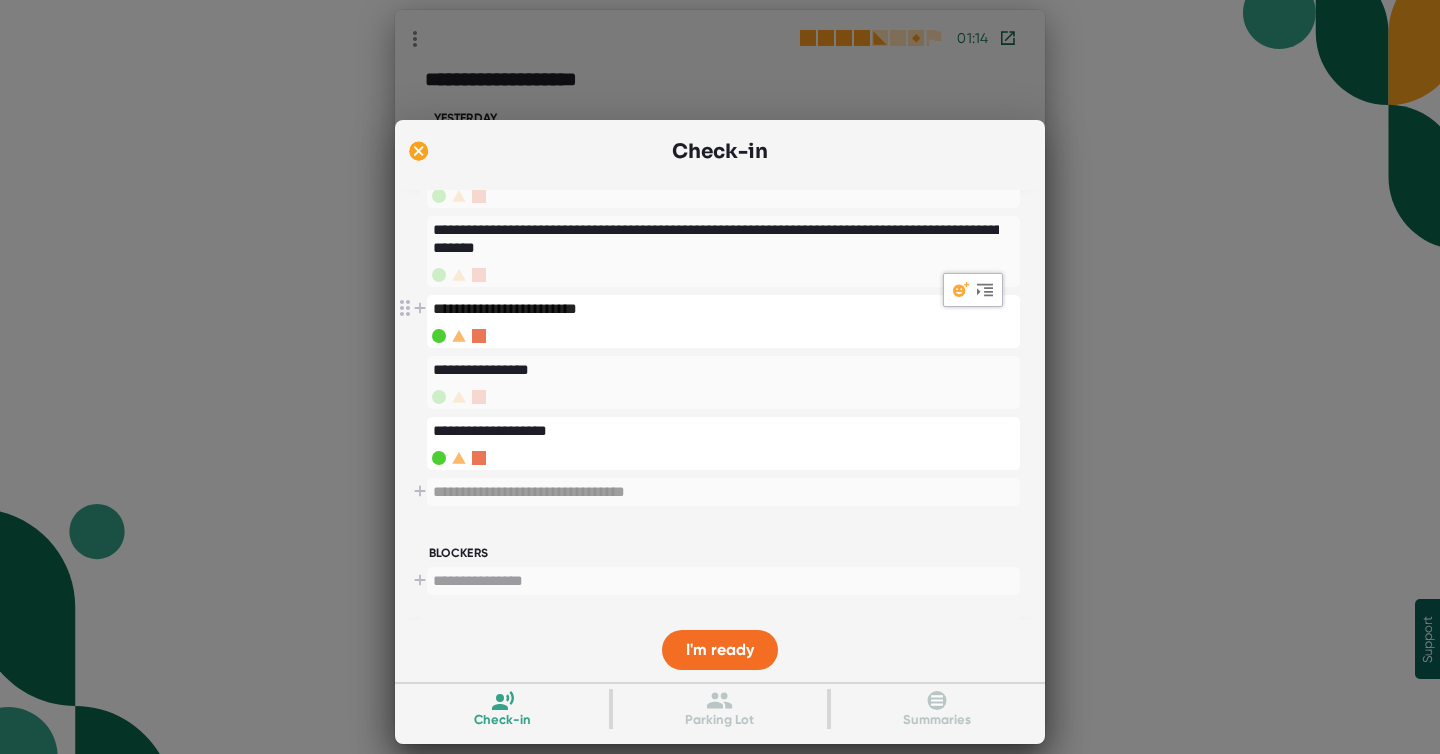 type on "**********" 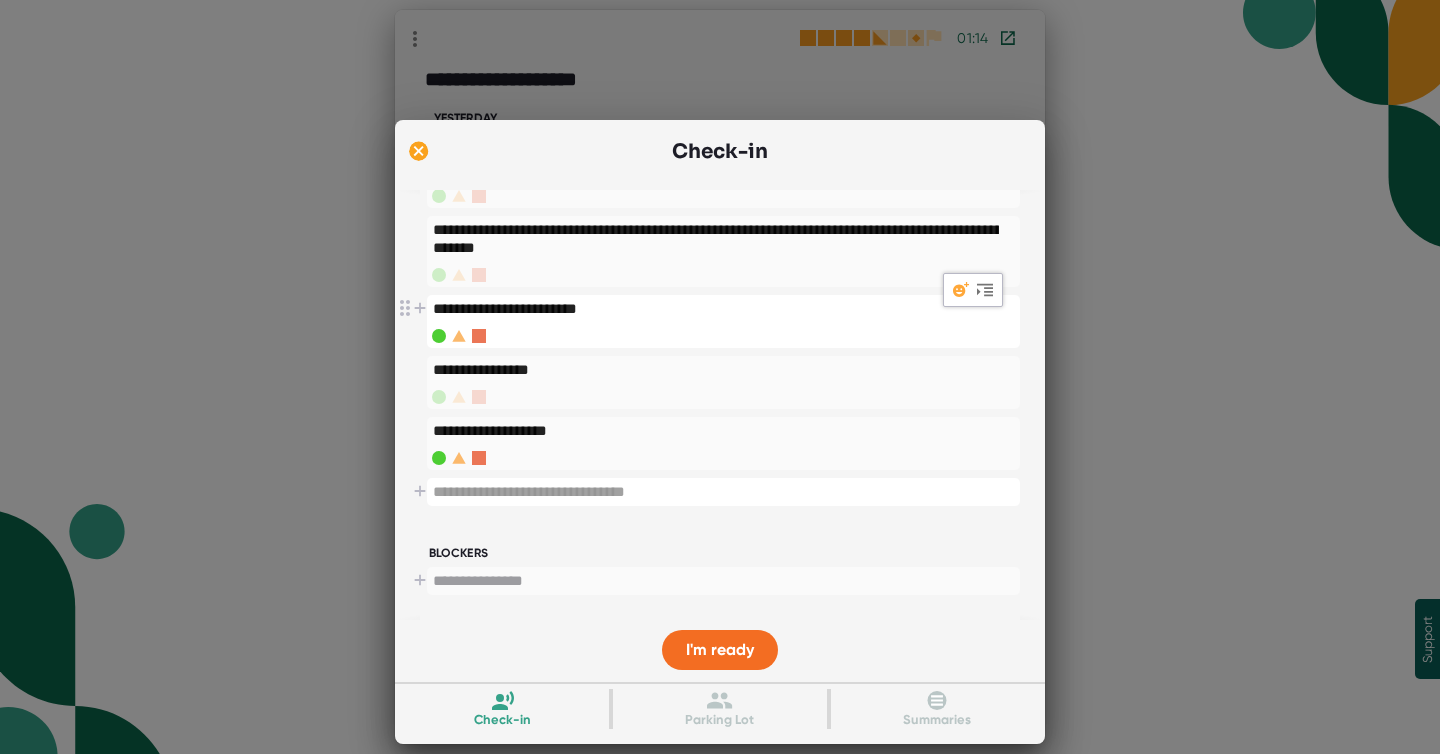 click at bounding box center (723, 492) 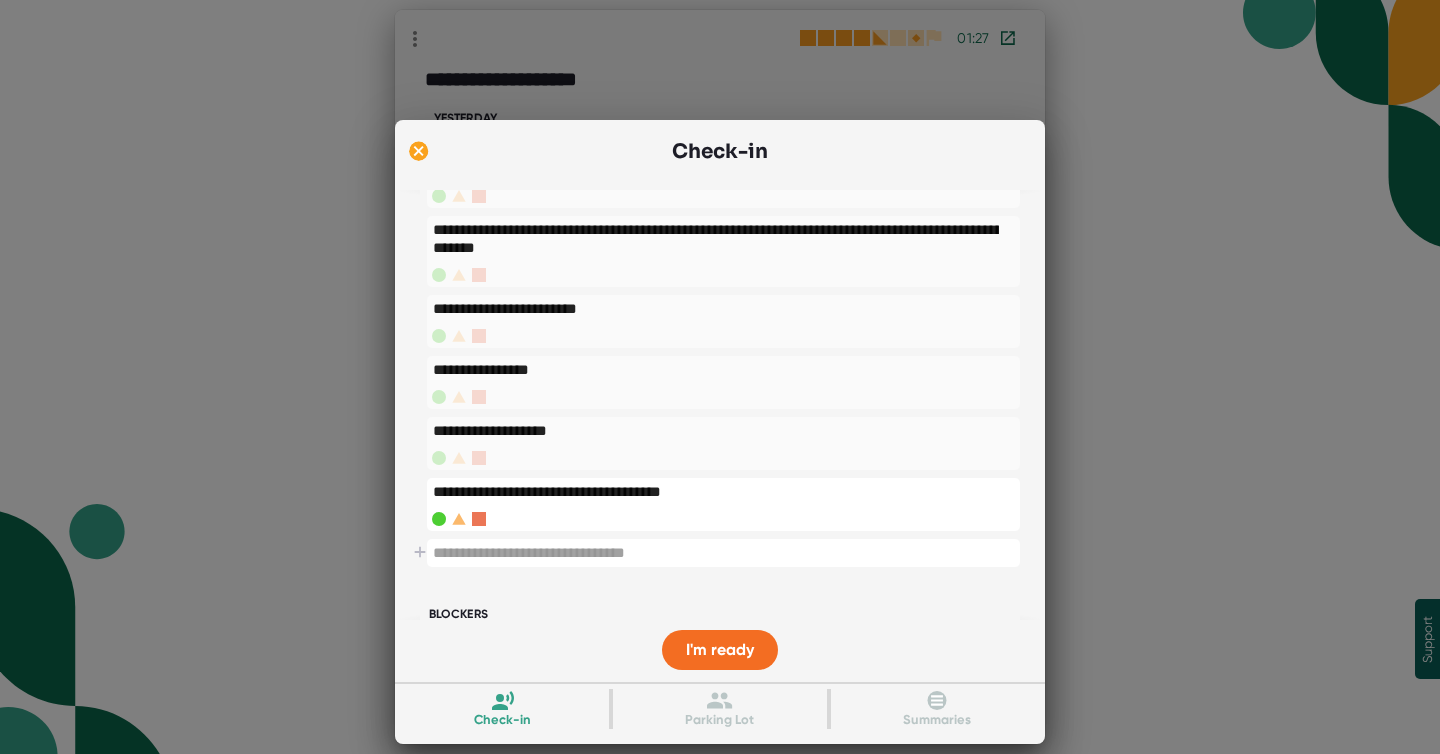 type on "**********" 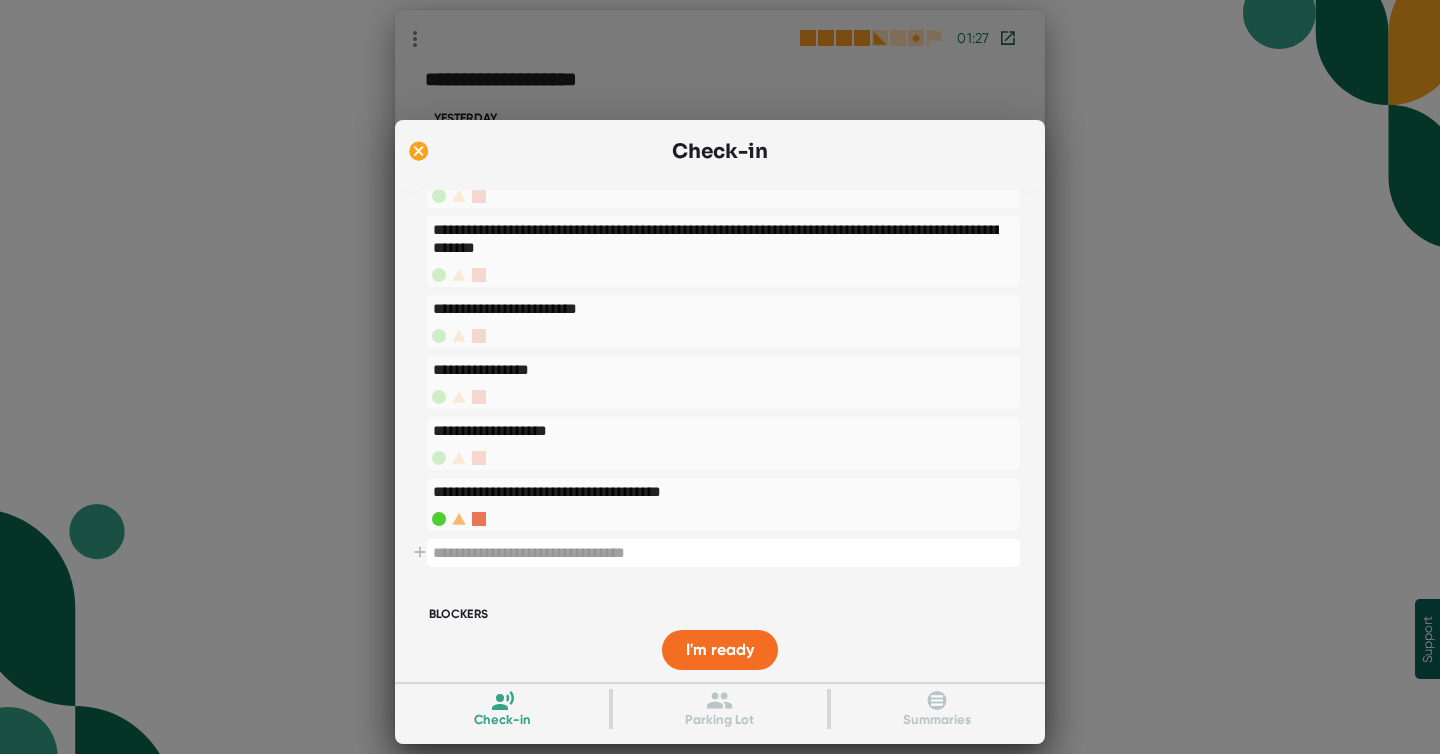 click at bounding box center [723, 553] 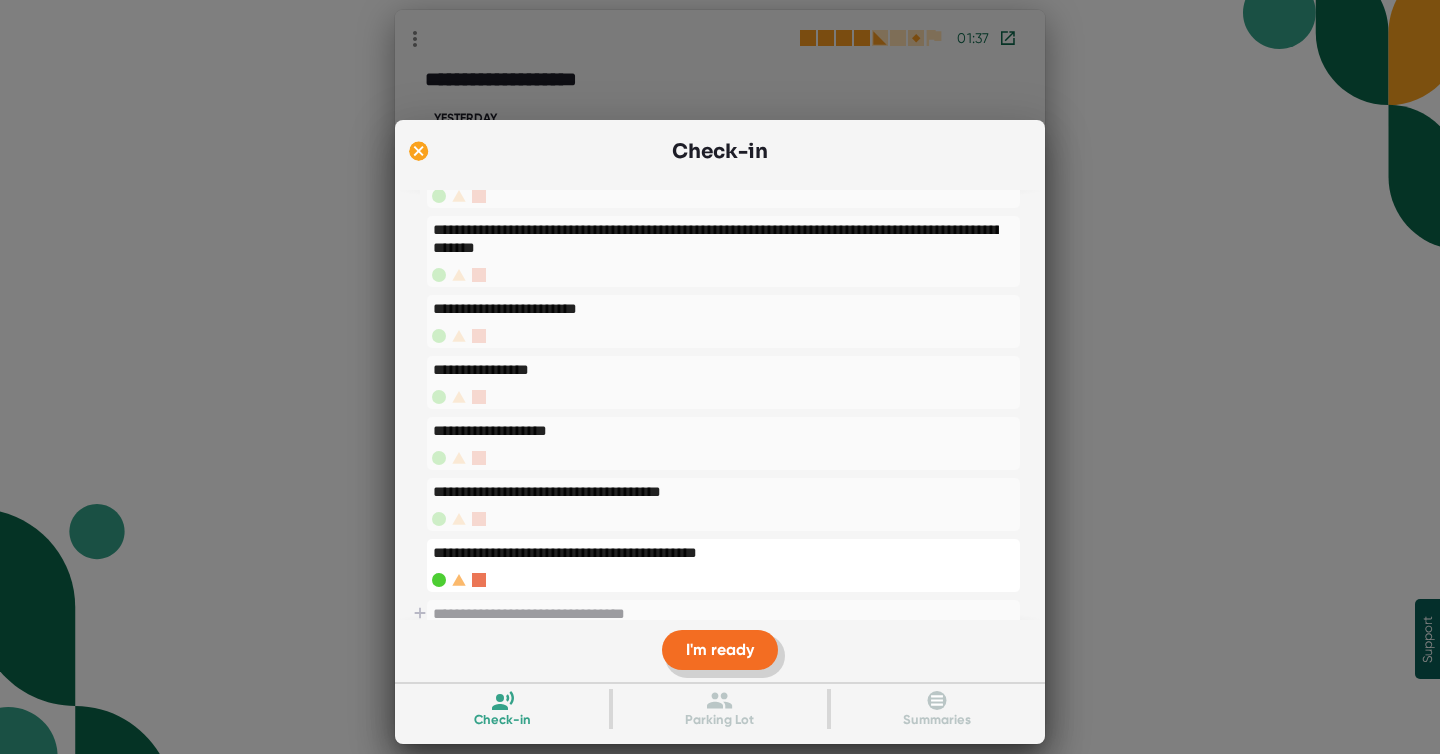 type on "**********" 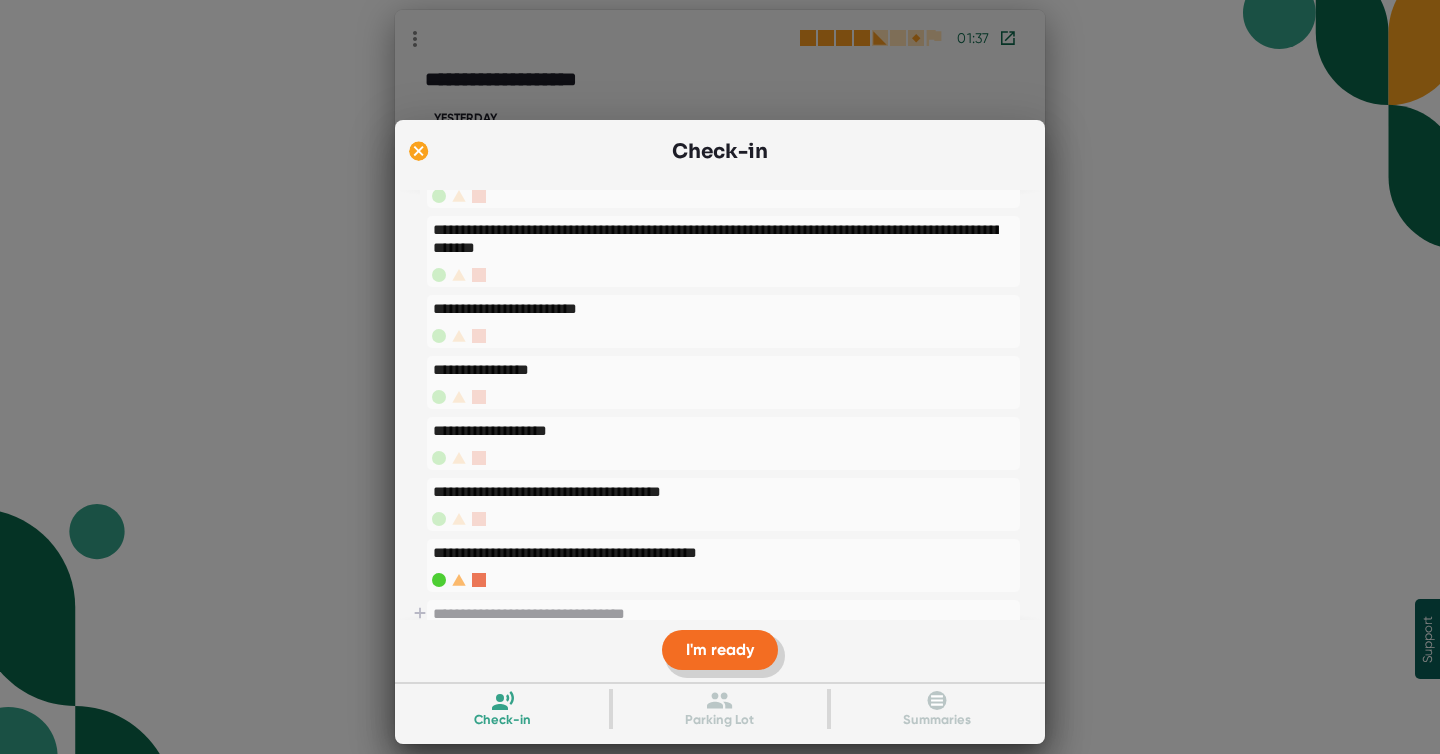 click on "I'm ready" at bounding box center [720, 649] 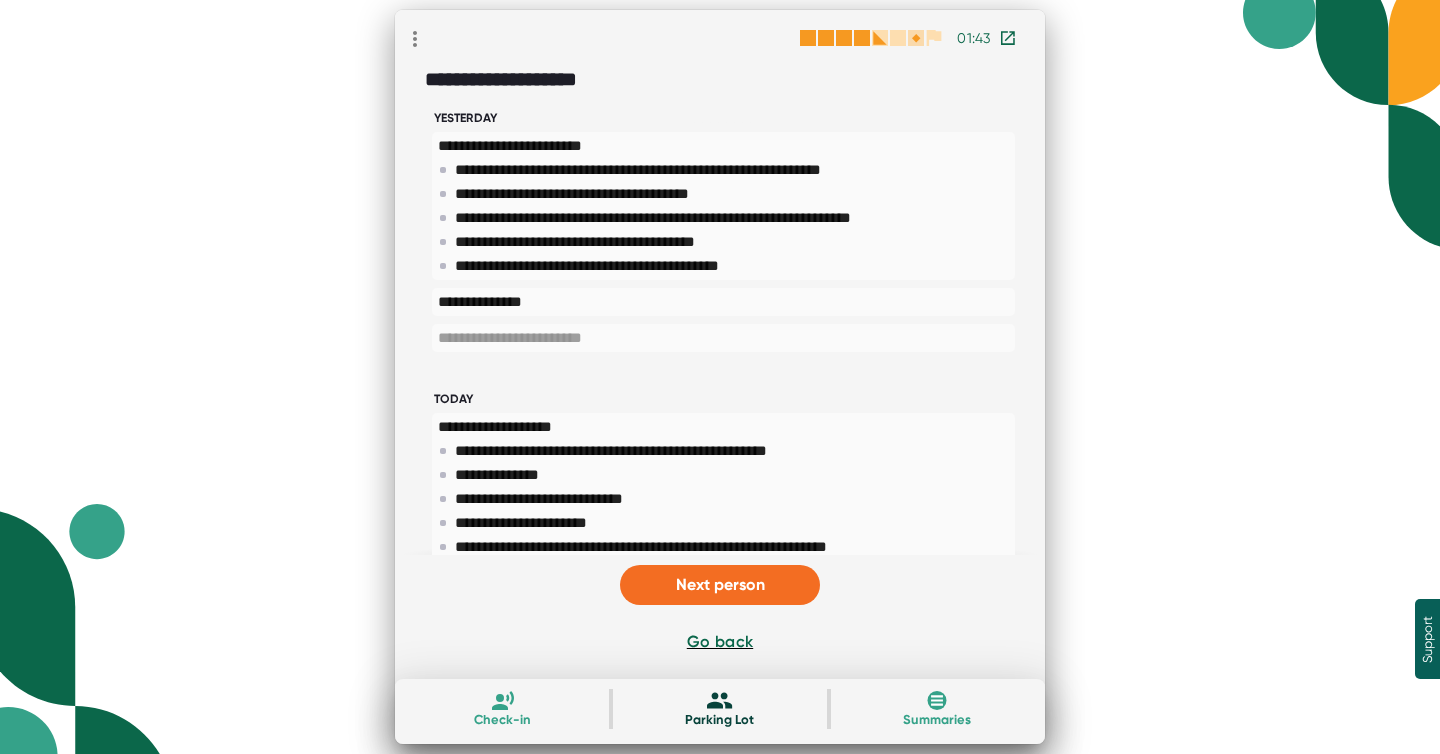 click on "Parking Lot" at bounding box center [719, 720] 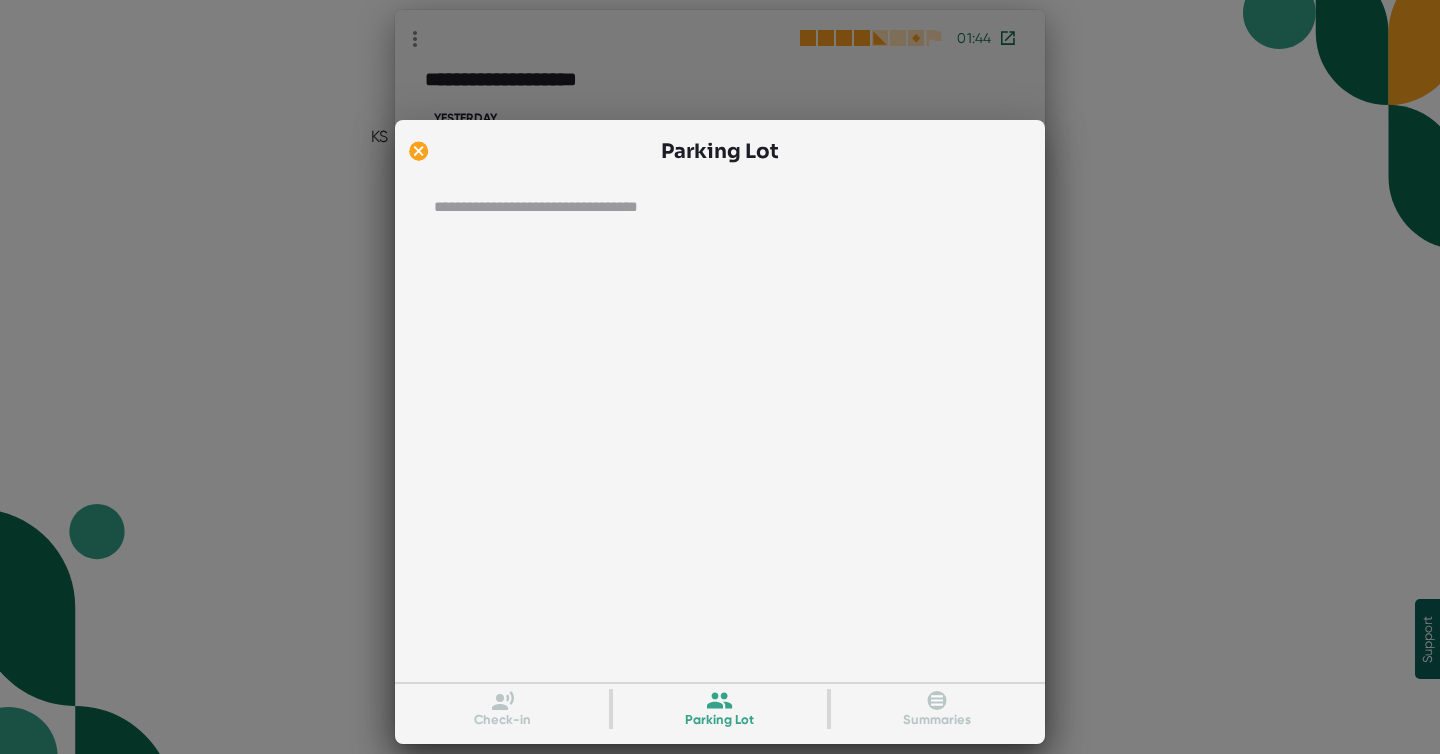 click at bounding box center [715, 207] 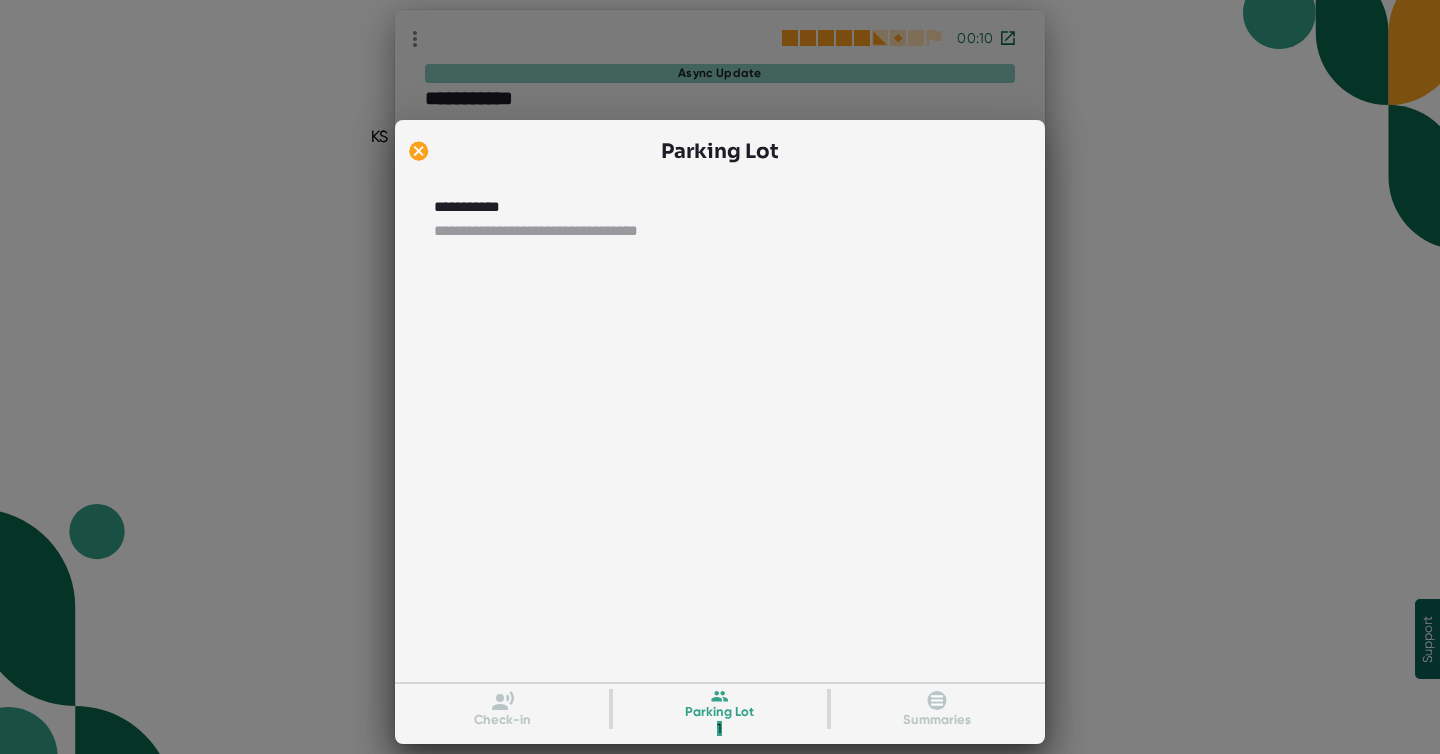 click on "**********" at bounding box center [707, 207] 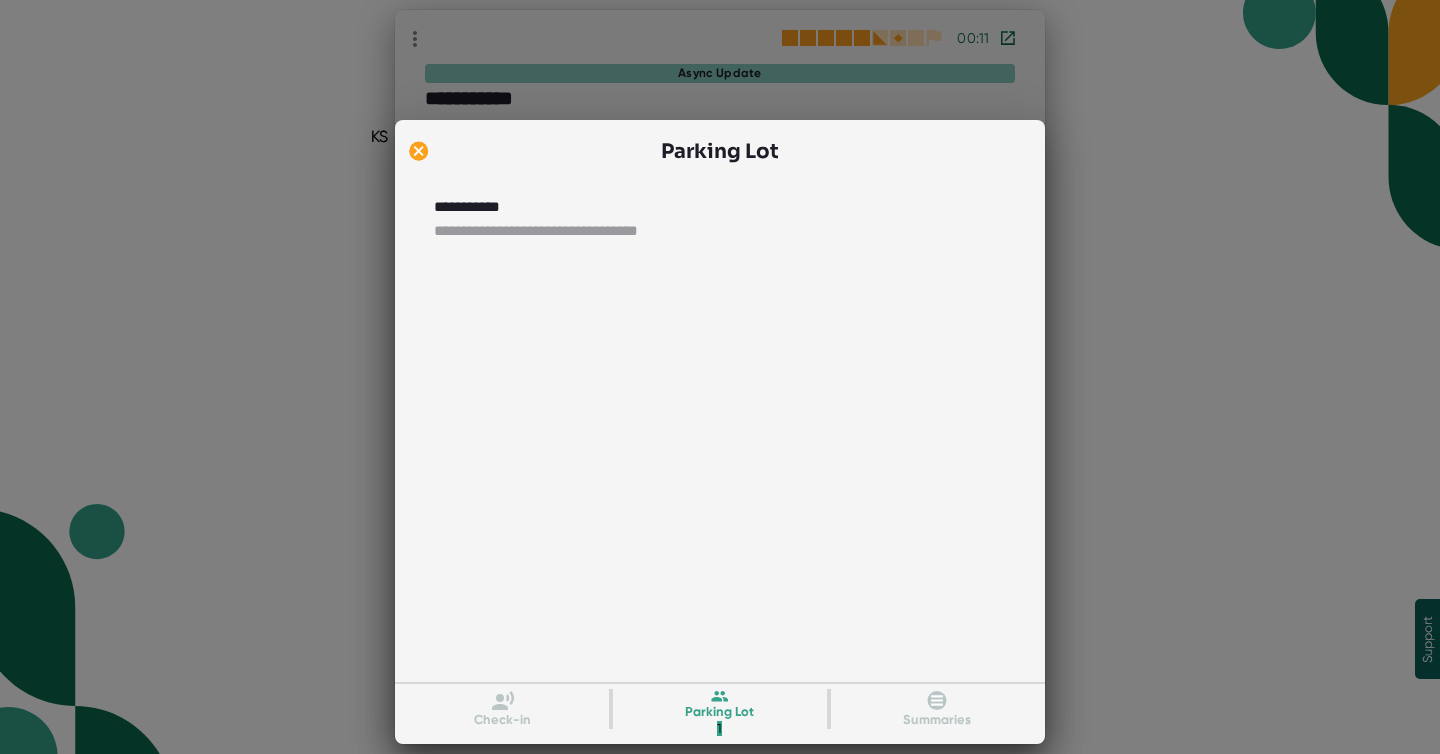 click on "**********" at bounding box center [707, 207] 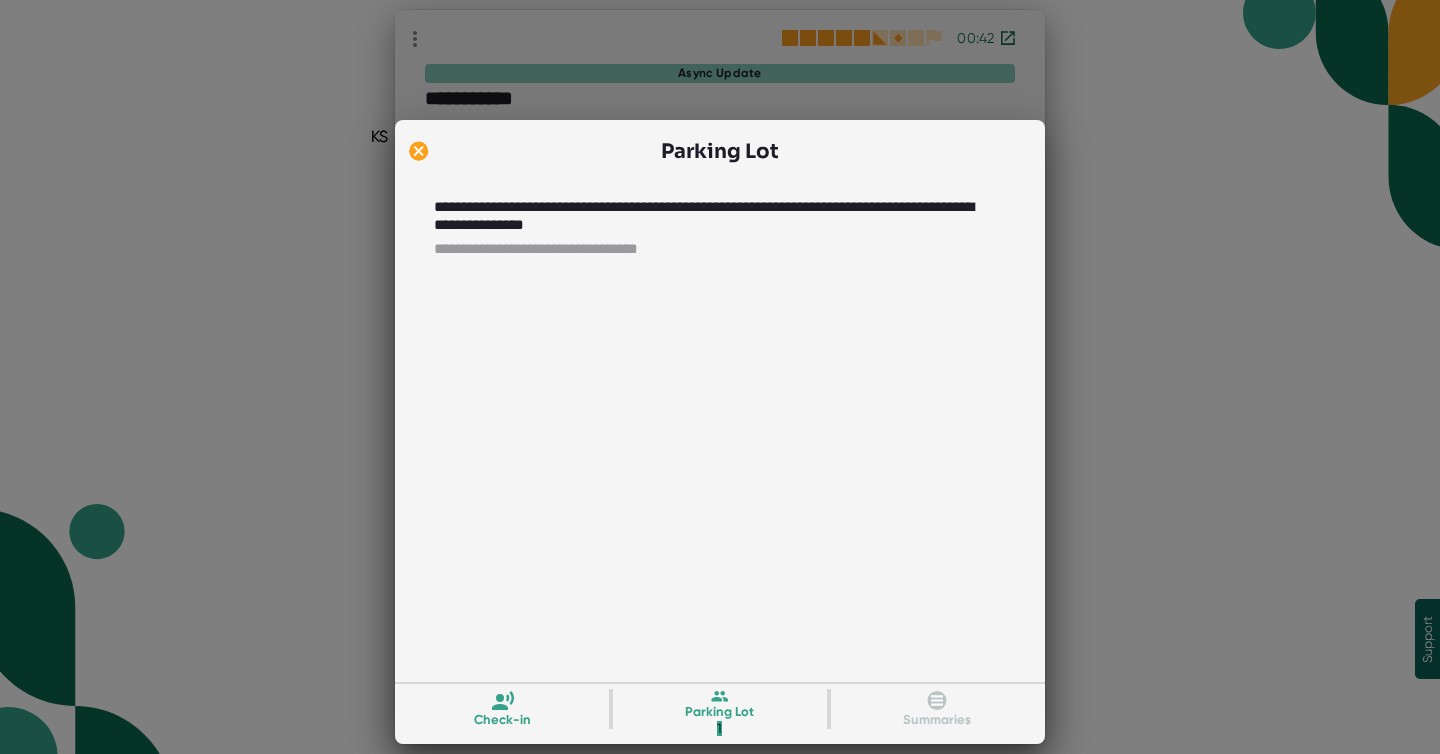 type on "**********" 